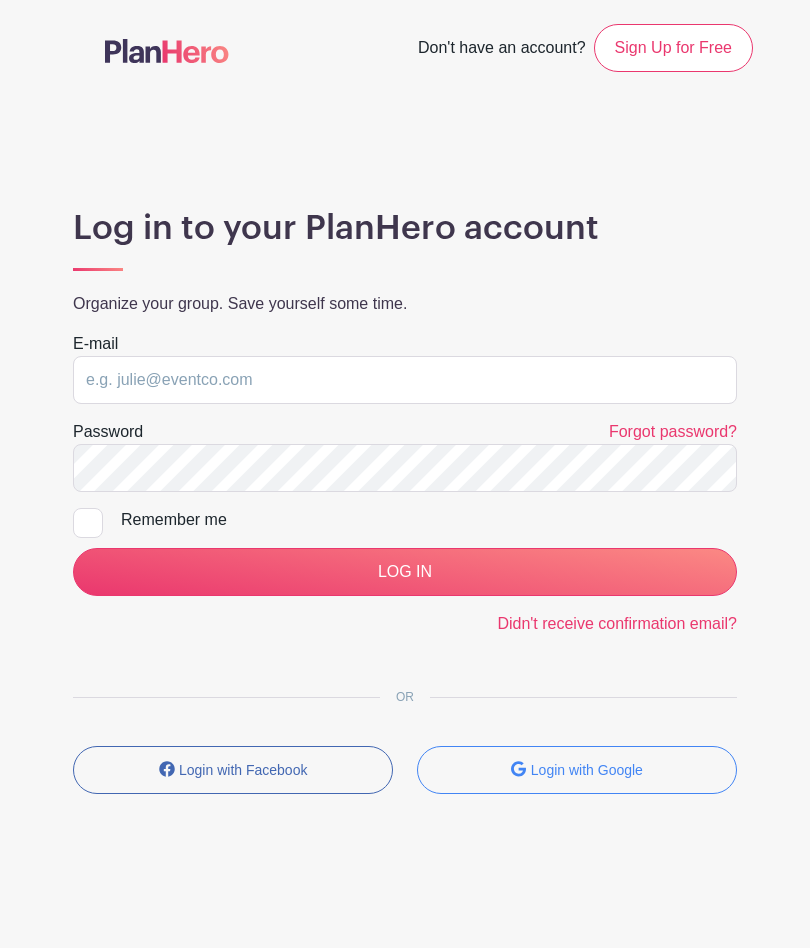 scroll, scrollTop: 0, scrollLeft: 0, axis: both 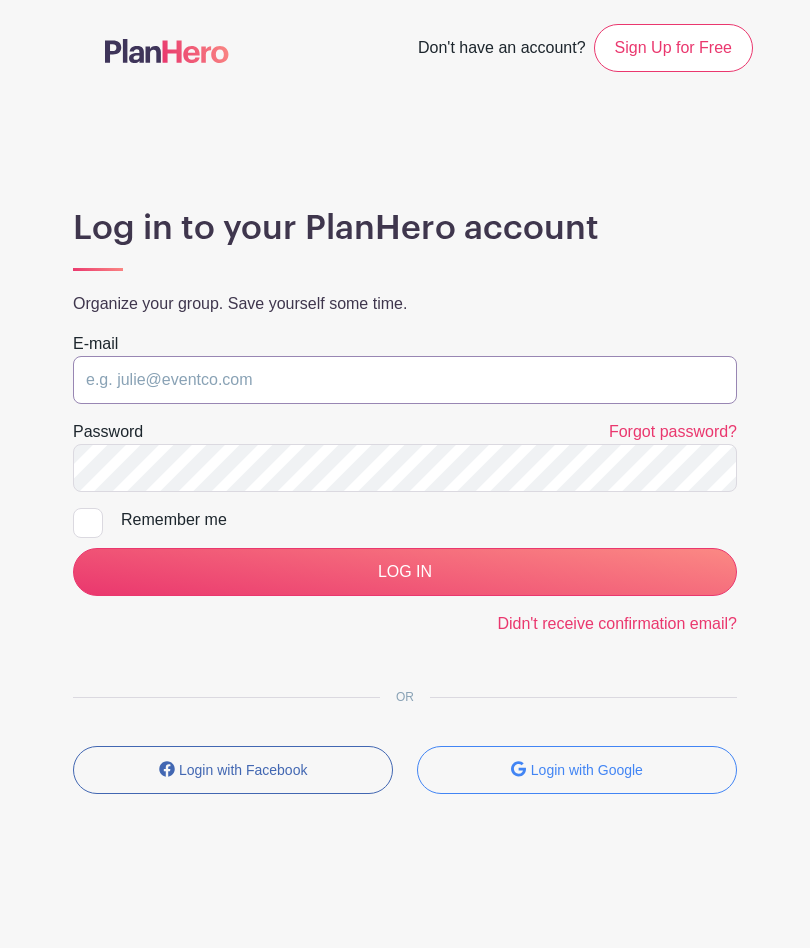 click at bounding box center (405, 380) 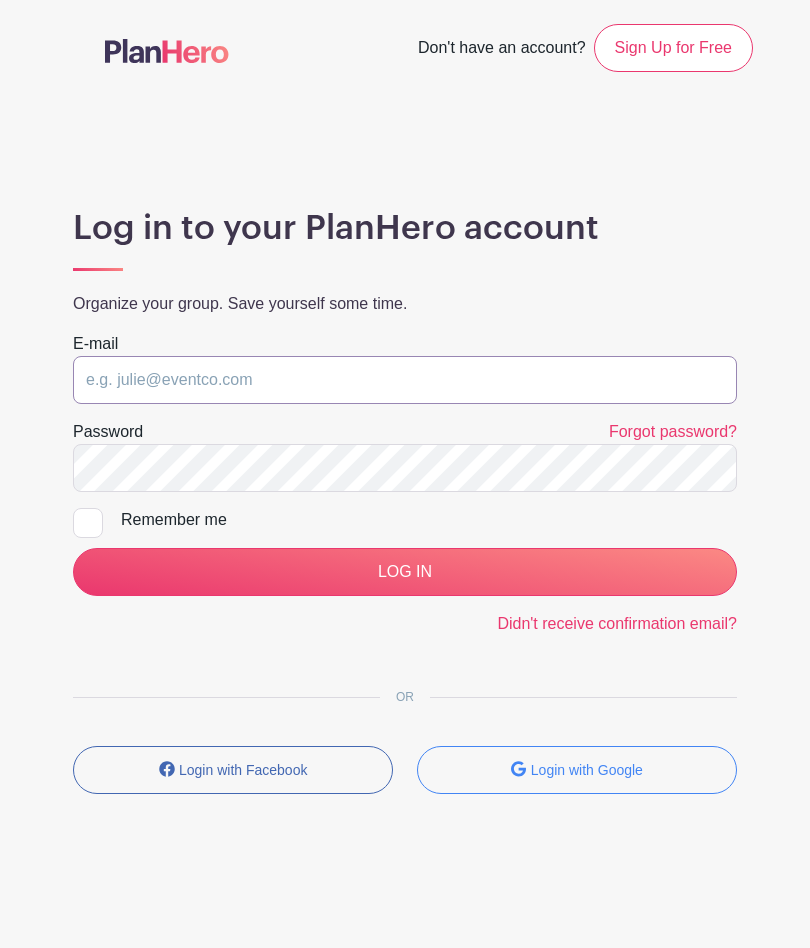 type on "[EMAIL_ADDRESS][DOMAIN_NAME]" 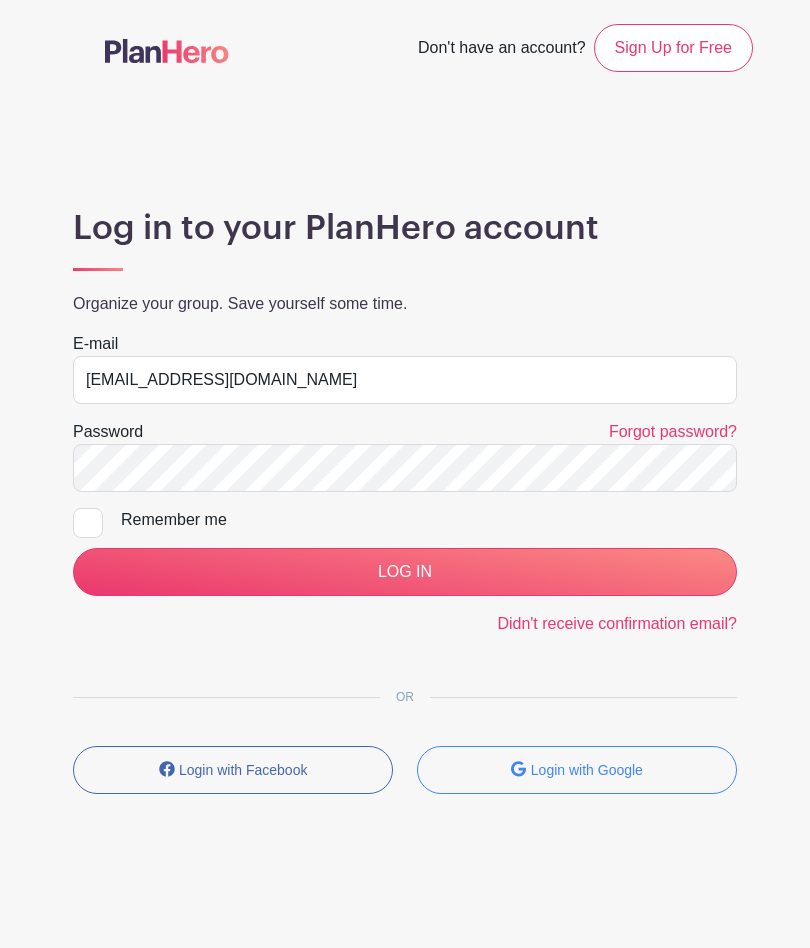 click on "LOG IN" at bounding box center [405, 572] 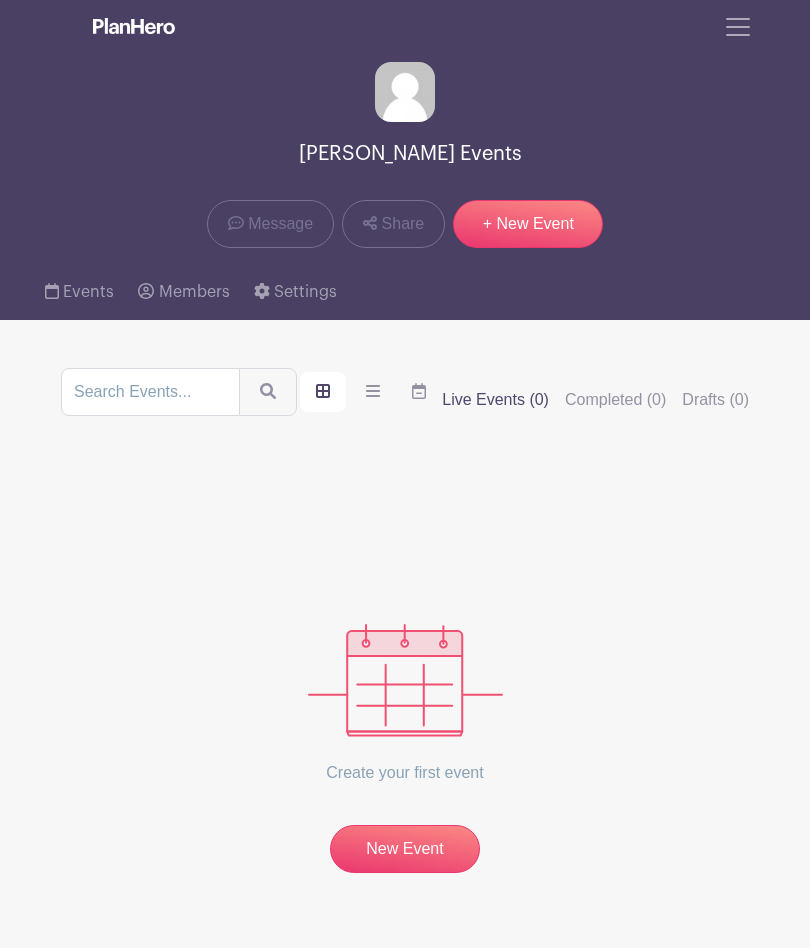 scroll, scrollTop: 0, scrollLeft: 0, axis: both 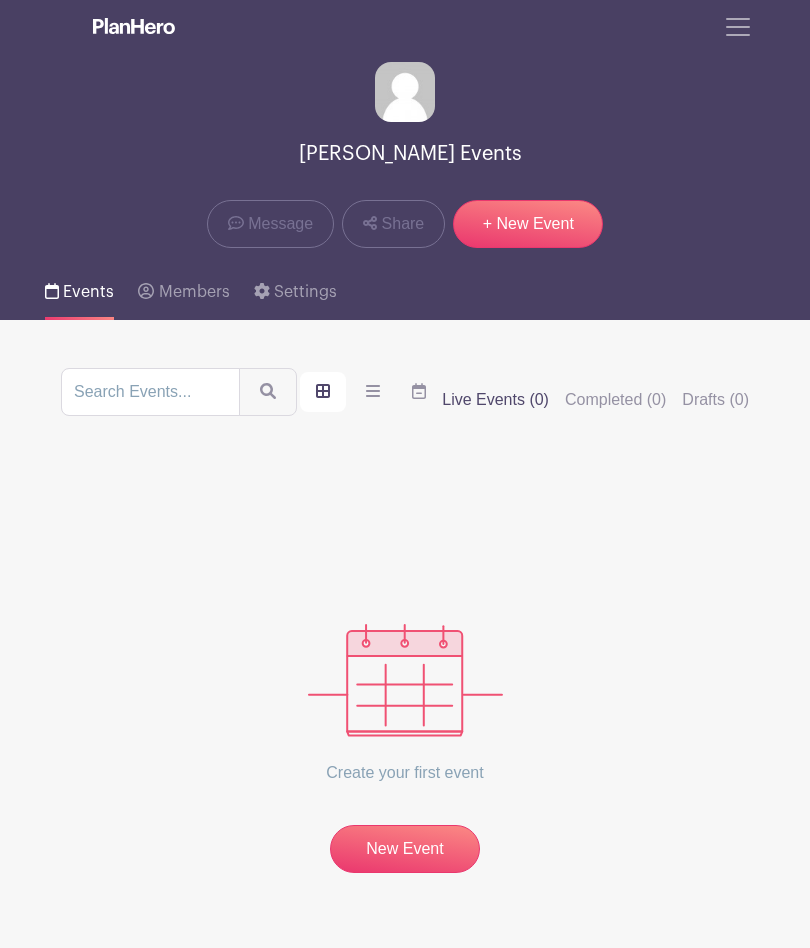 click on "Events" at bounding box center [88, 292] 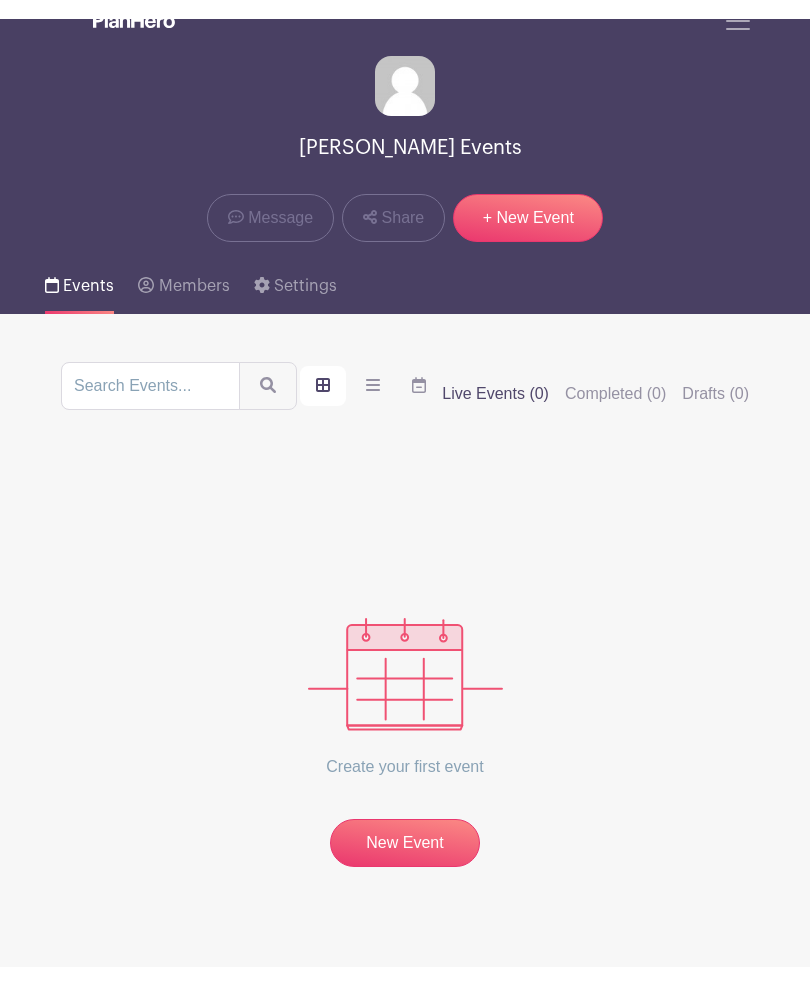 scroll, scrollTop: 0, scrollLeft: 0, axis: both 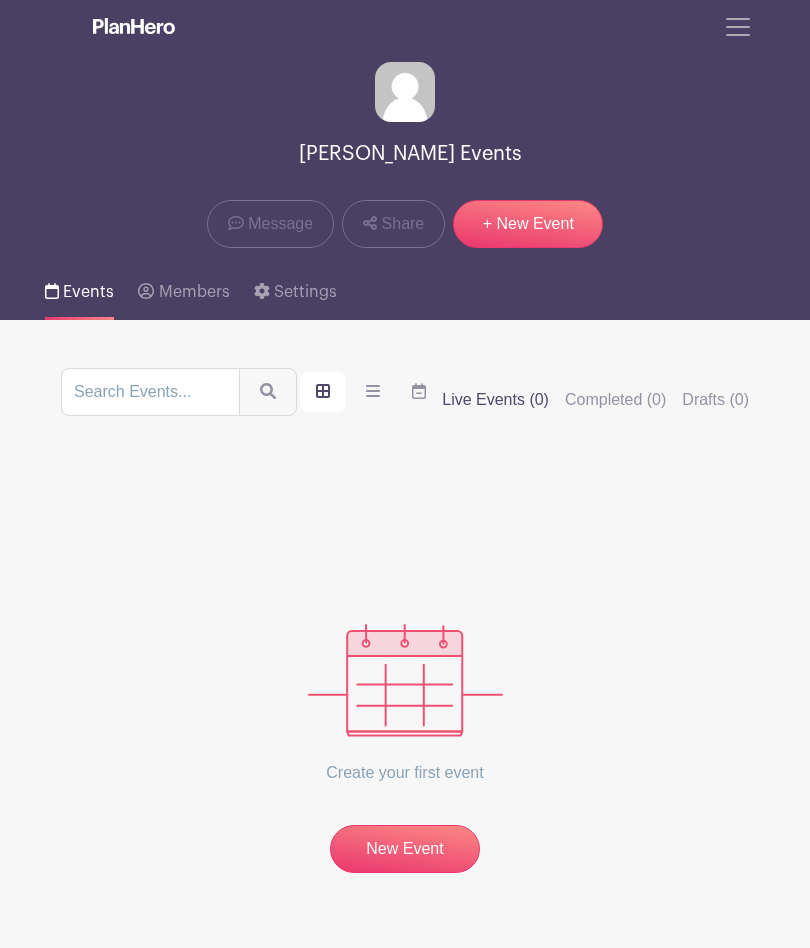 click at bounding box center (738, 27) 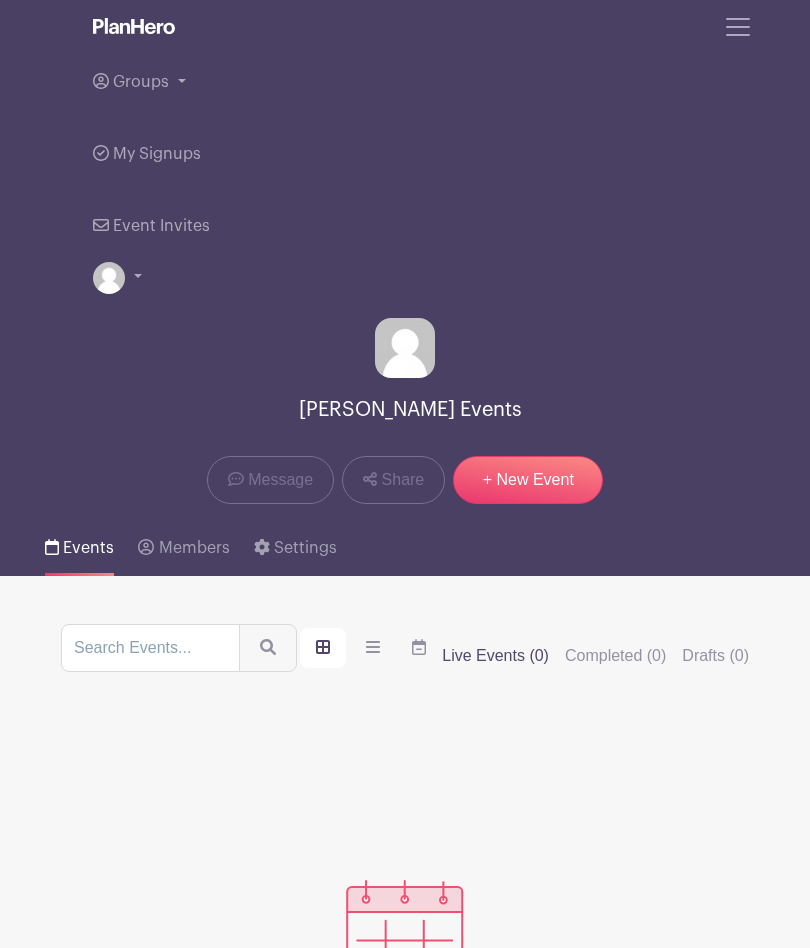 click on "Groups" at bounding box center [141, 82] 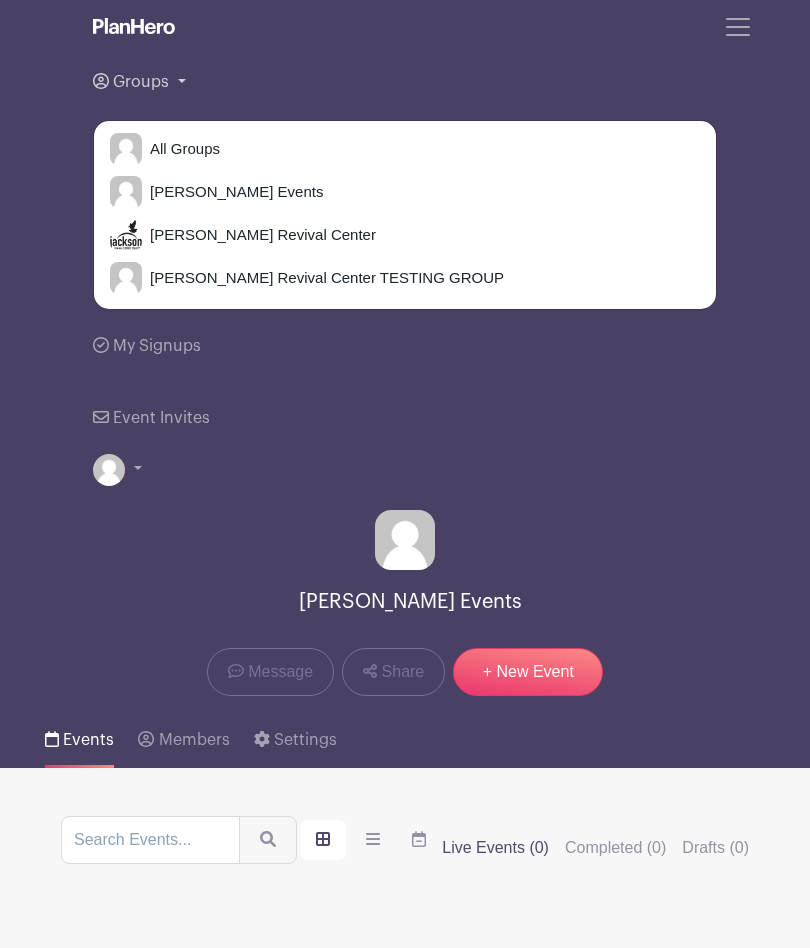 click at bounding box center (126, 149) 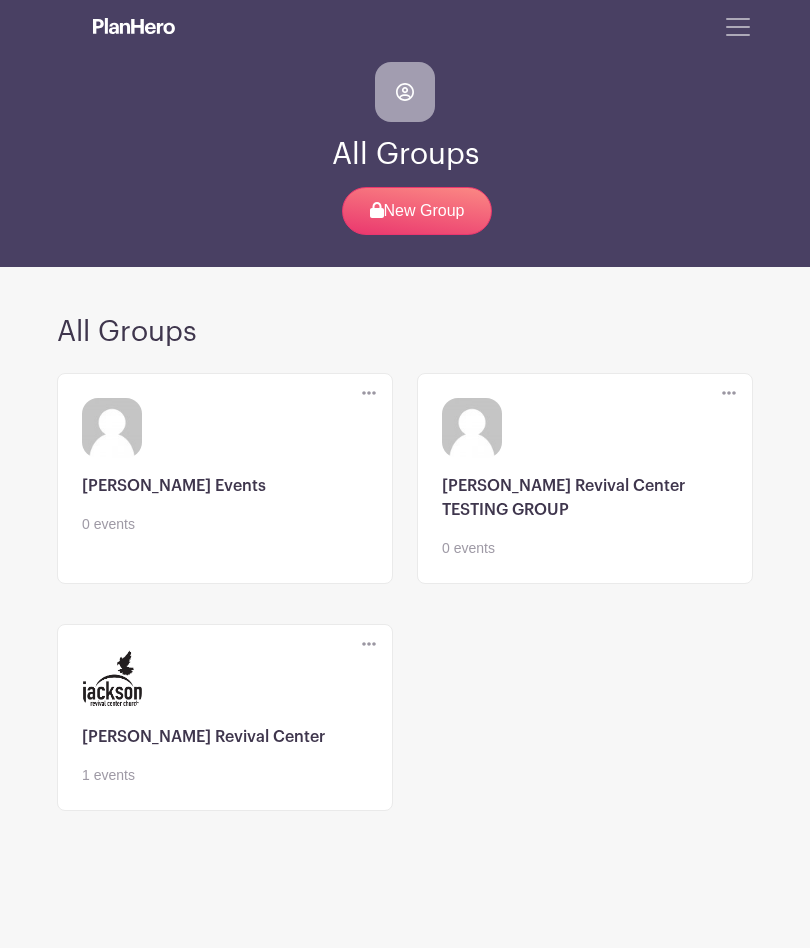 click at bounding box center [225, 786] 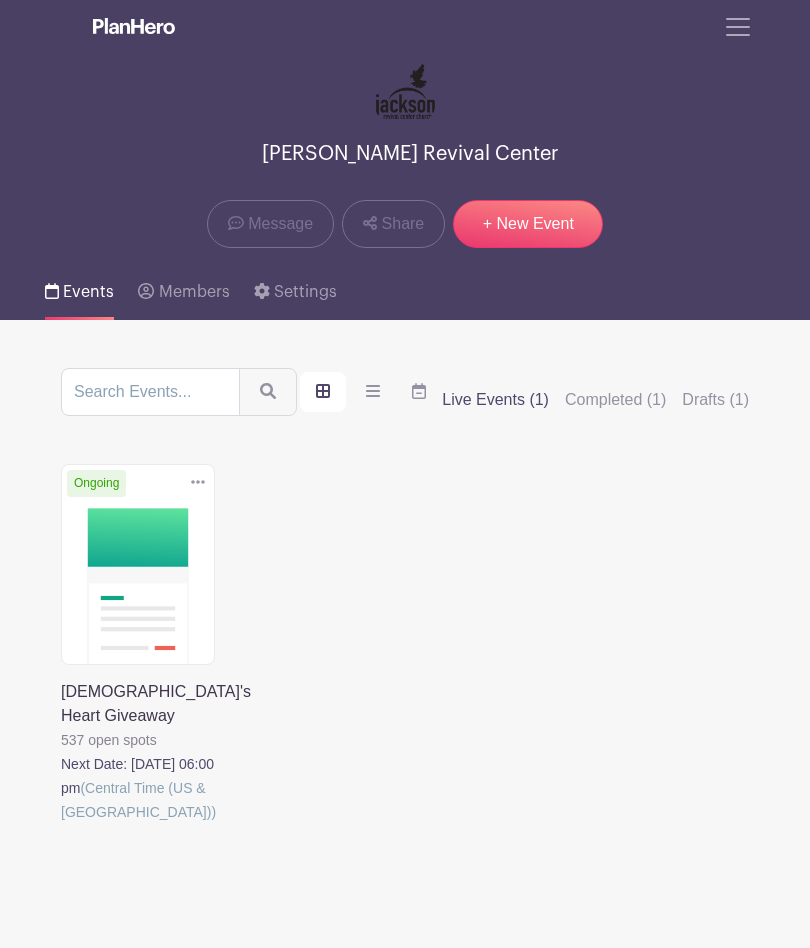 click at bounding box center (61, 824) 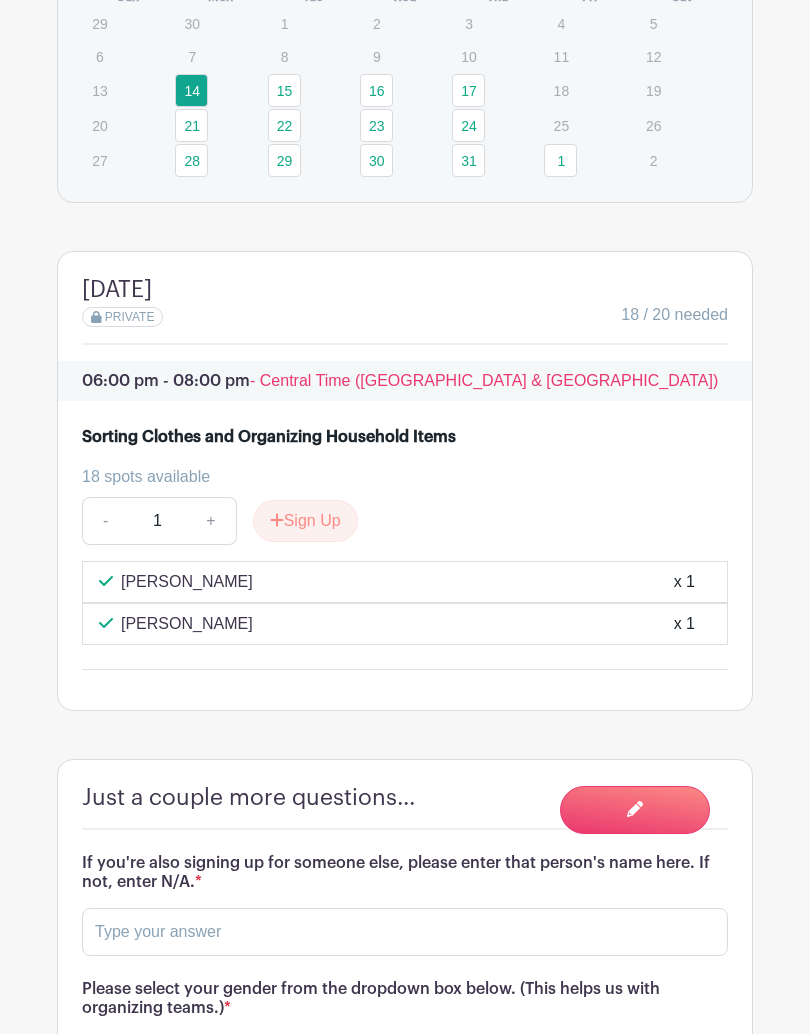 scroll, scrollTop: 1790, scrollLeft: 0, axis: vertical 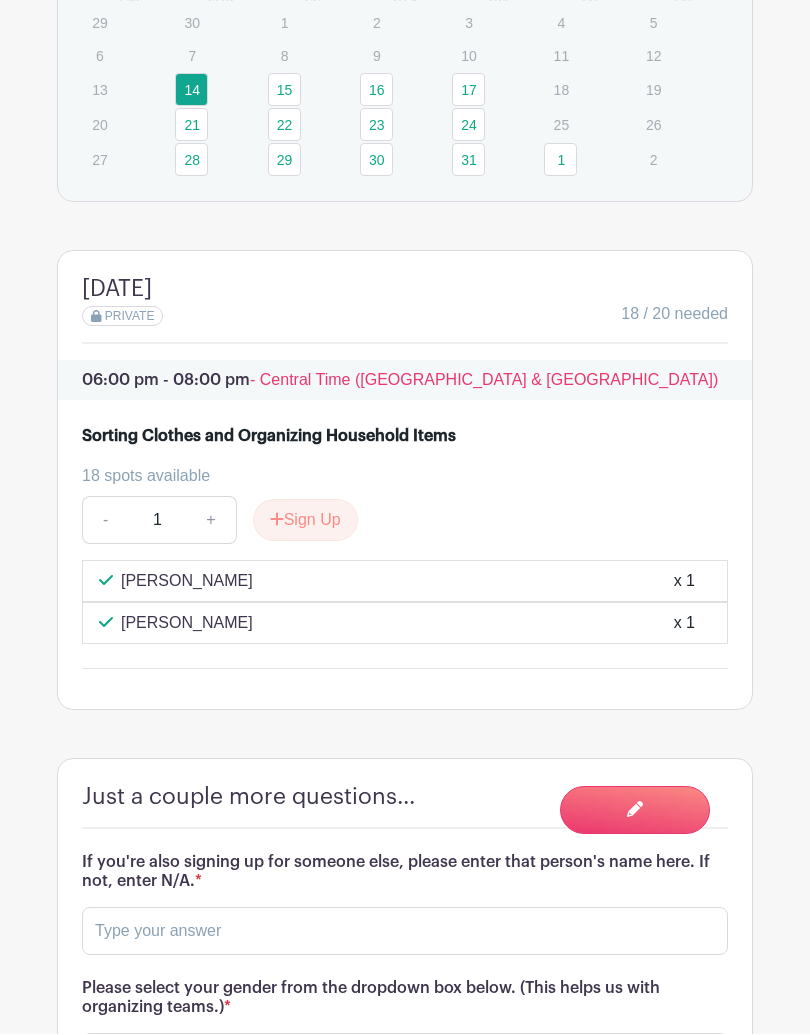 click on "18 / 20 needed" at bounding box center [674, 315] 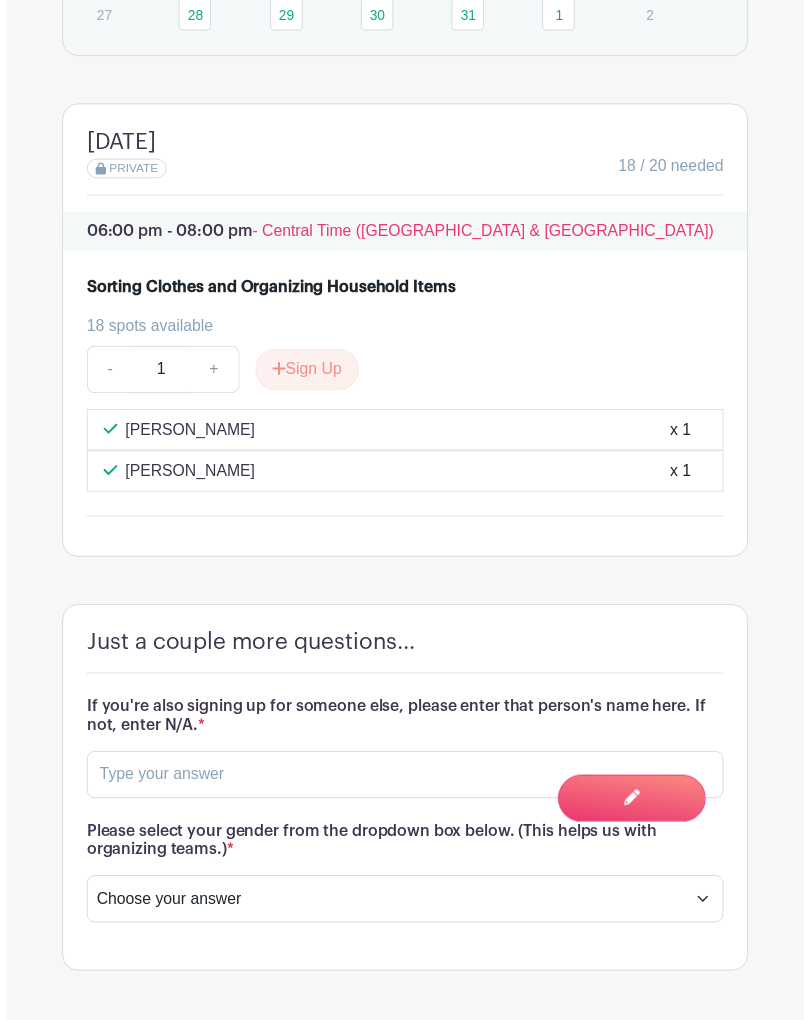 scroll, scrollTop: 2022, scrollLeft: 0, axis: vertical 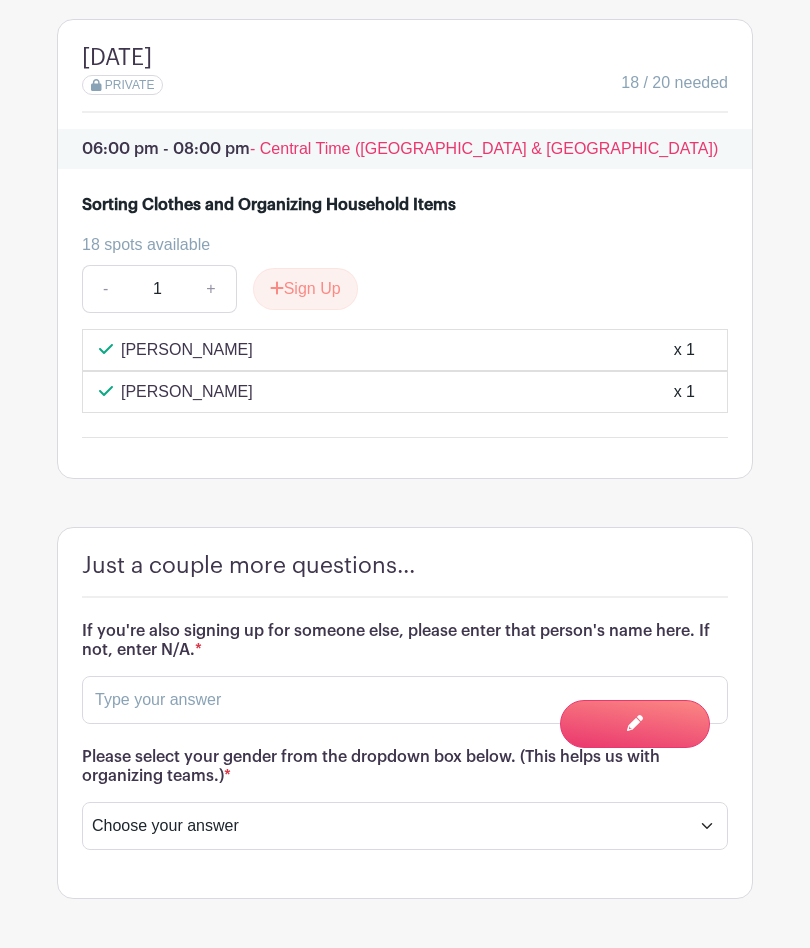 click on "[PERSON_NAME]
x 1" at bounding box center (405, 350) 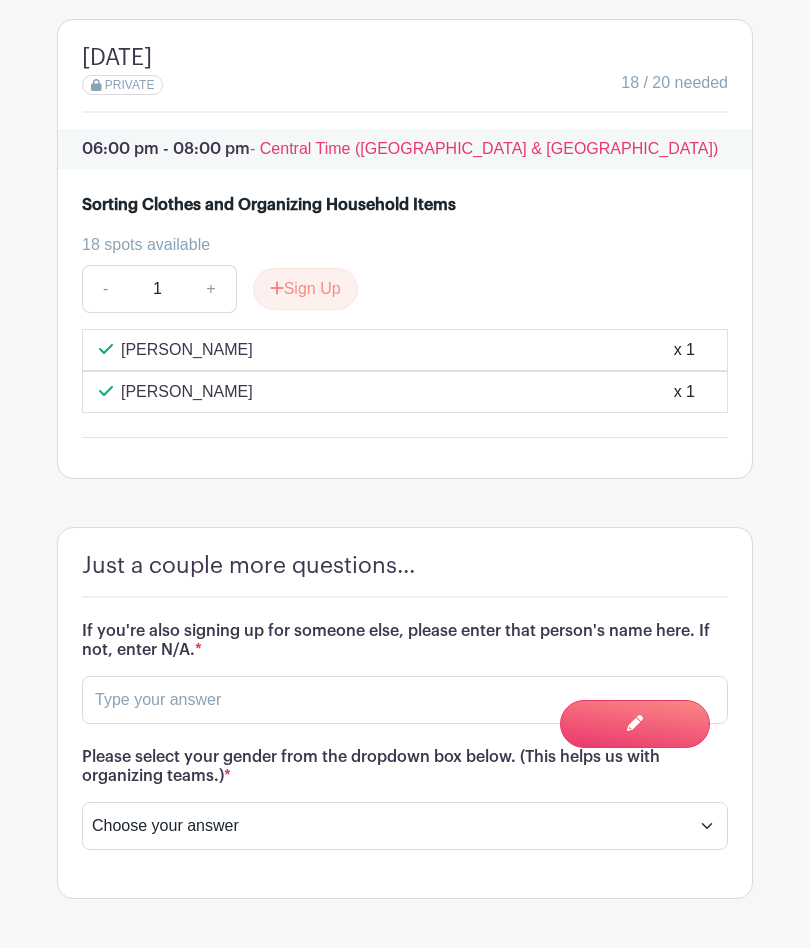 click 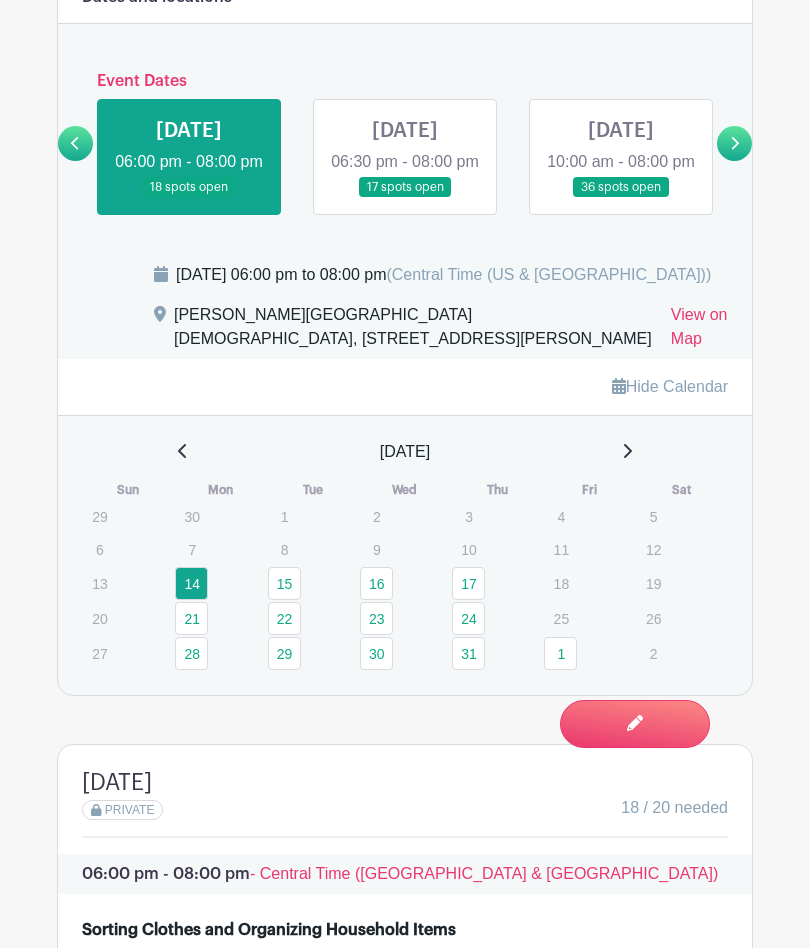 scroll, scrollTop: 1291, scrollLeft: 0, axis: vertical 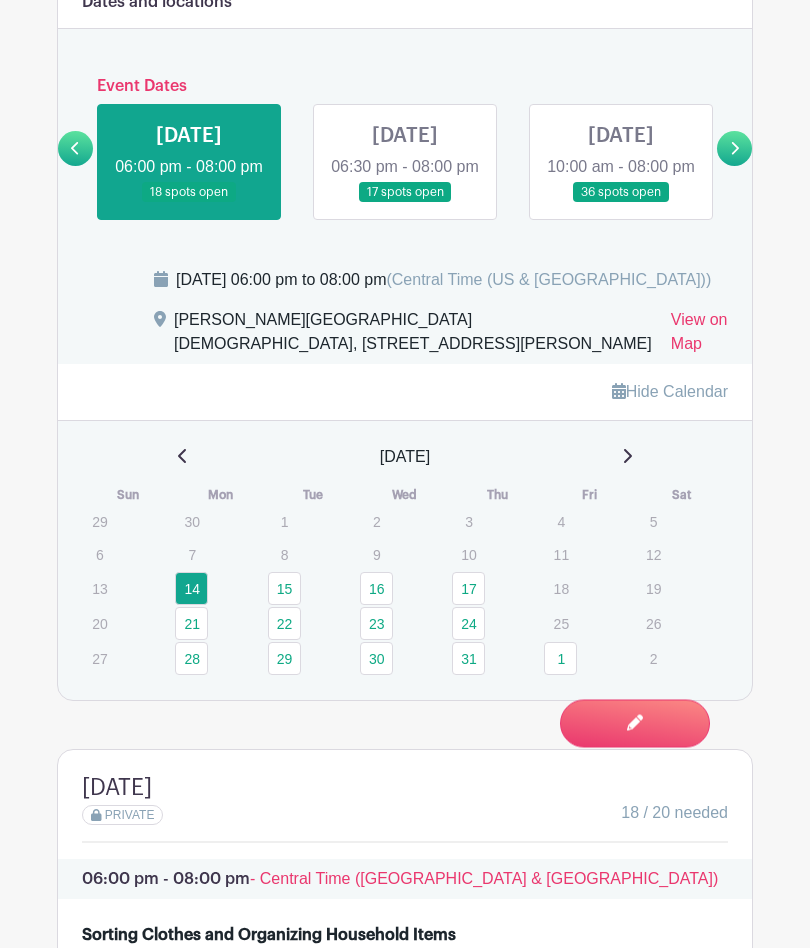 click at bounding box center (405, 204) 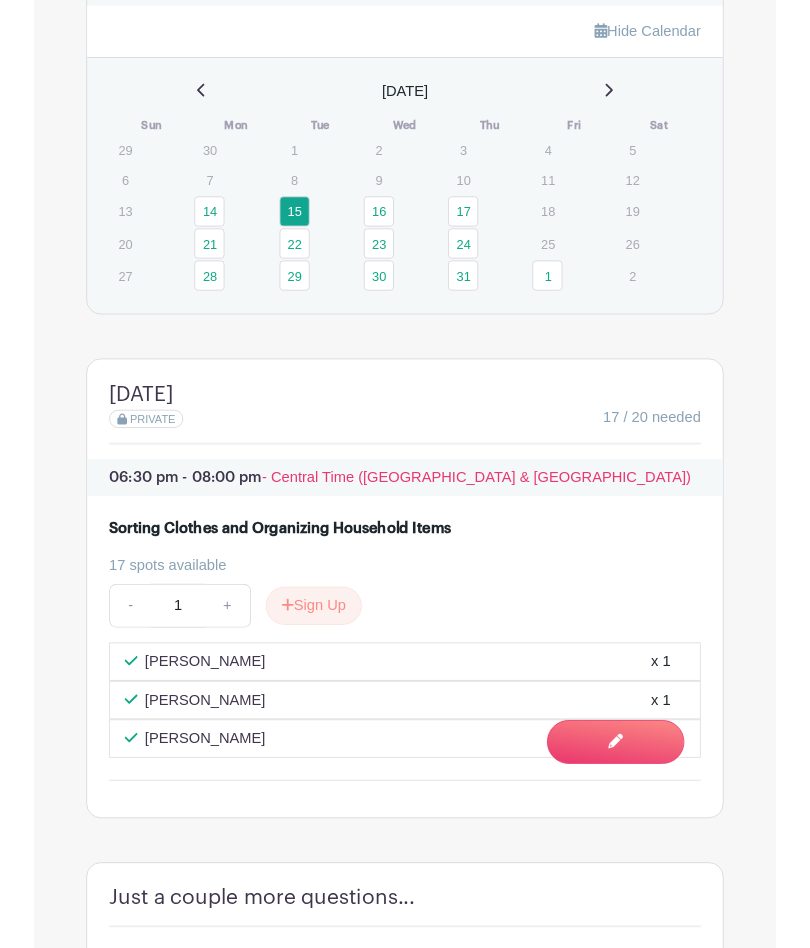 scroll, scrollTop: 1666, scrollLeft: 0, axis: vertical 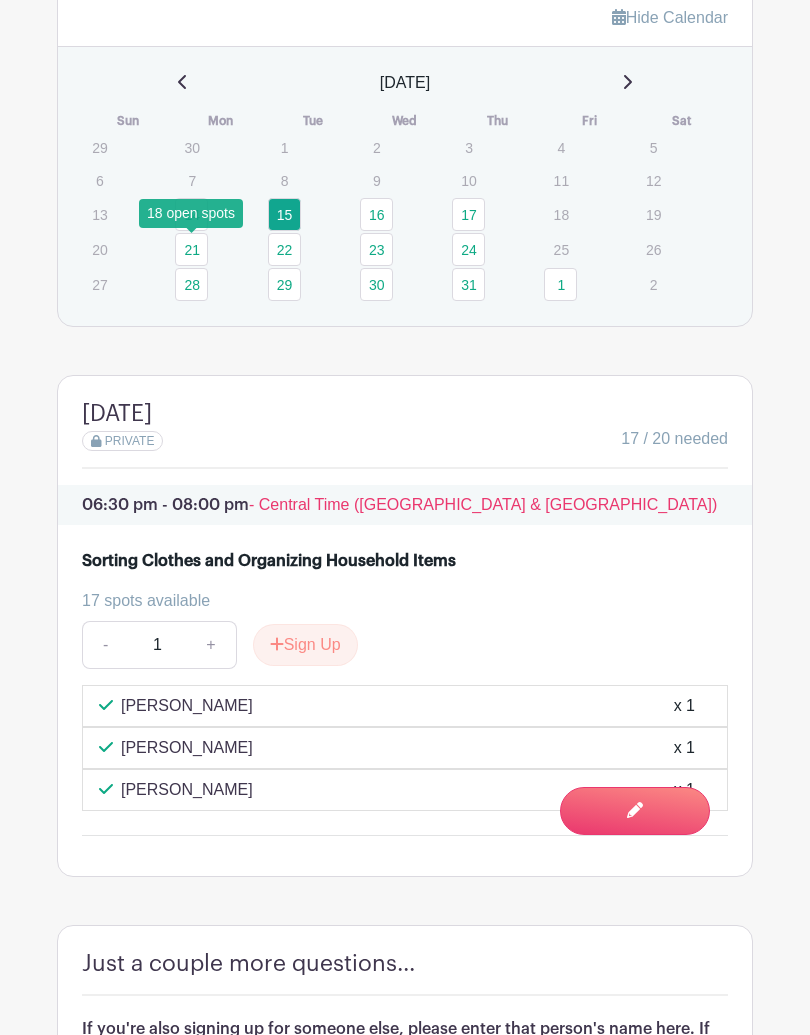 click on "14" at bounding box center [191, 214] 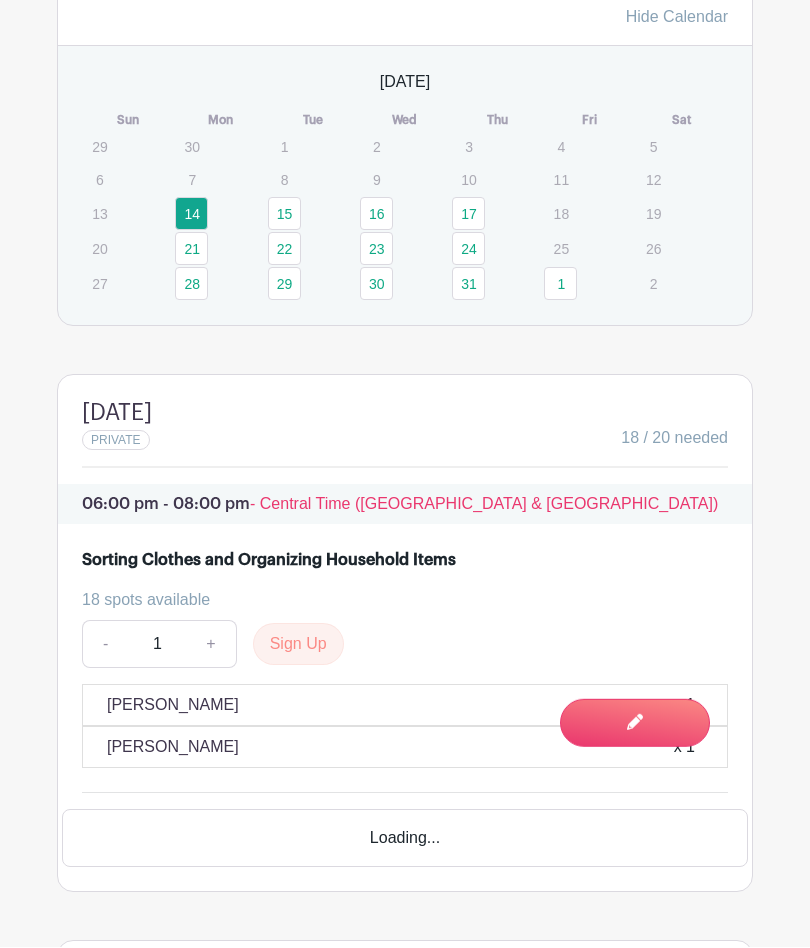 scroll, scrollTop: 1753, scrollLeft: 0, axis: vertical 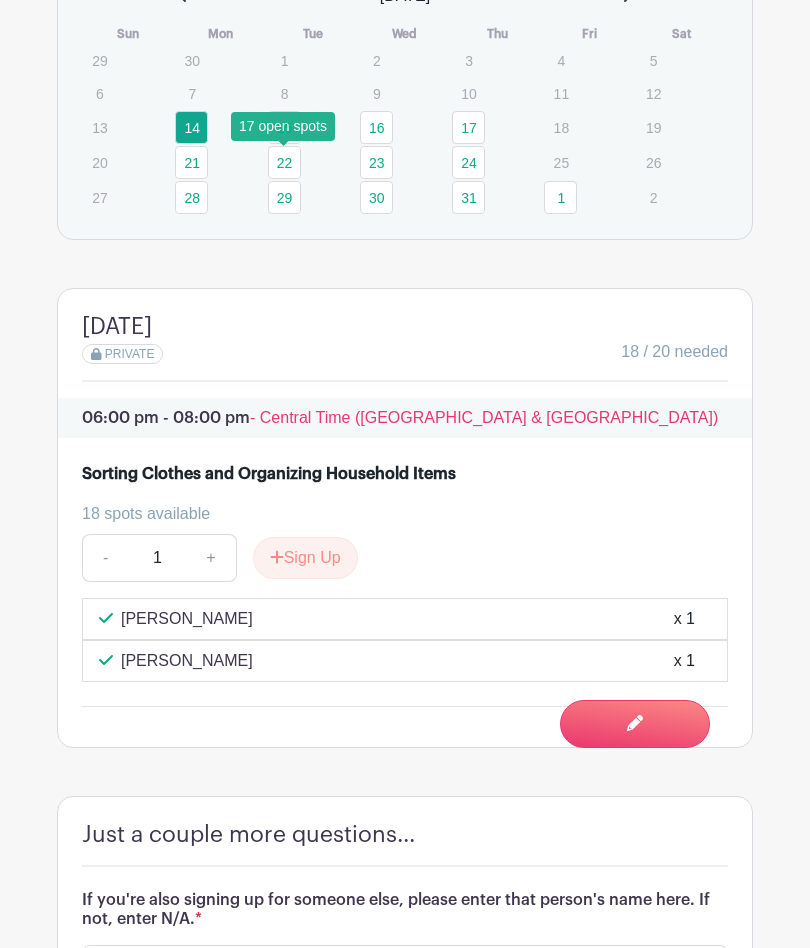 click on "15" at bounding box center (284, 127) 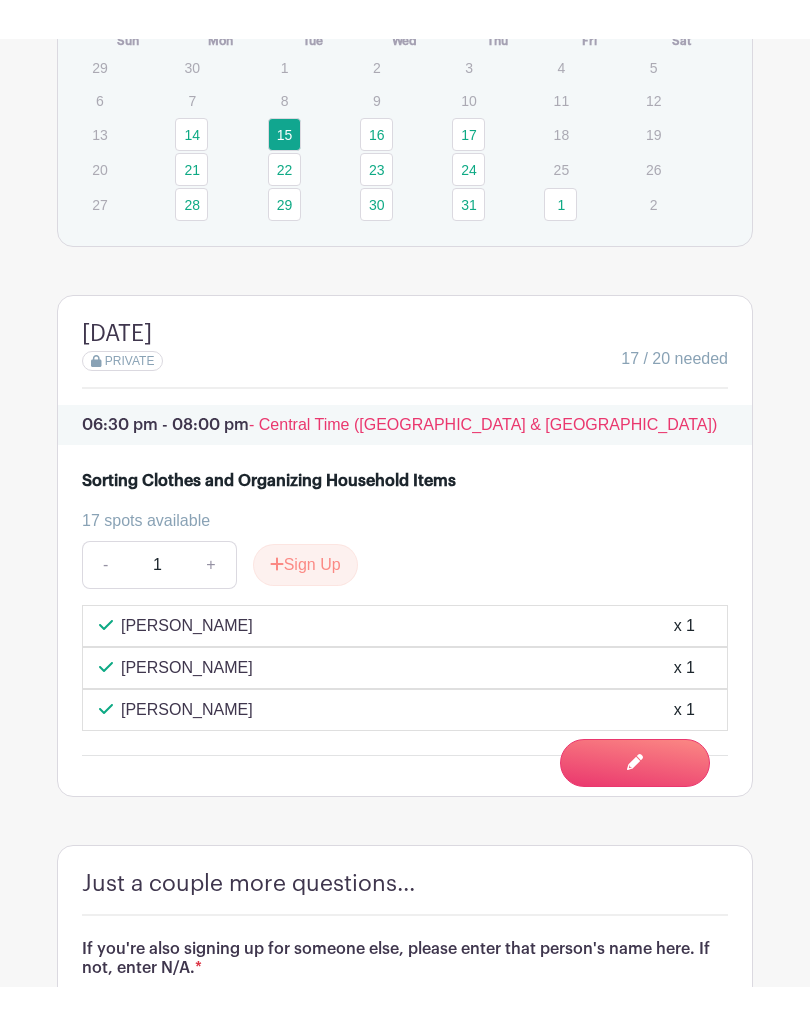 scroll, scrollTop: 1776, scrollLeft: 0, axis: vertical 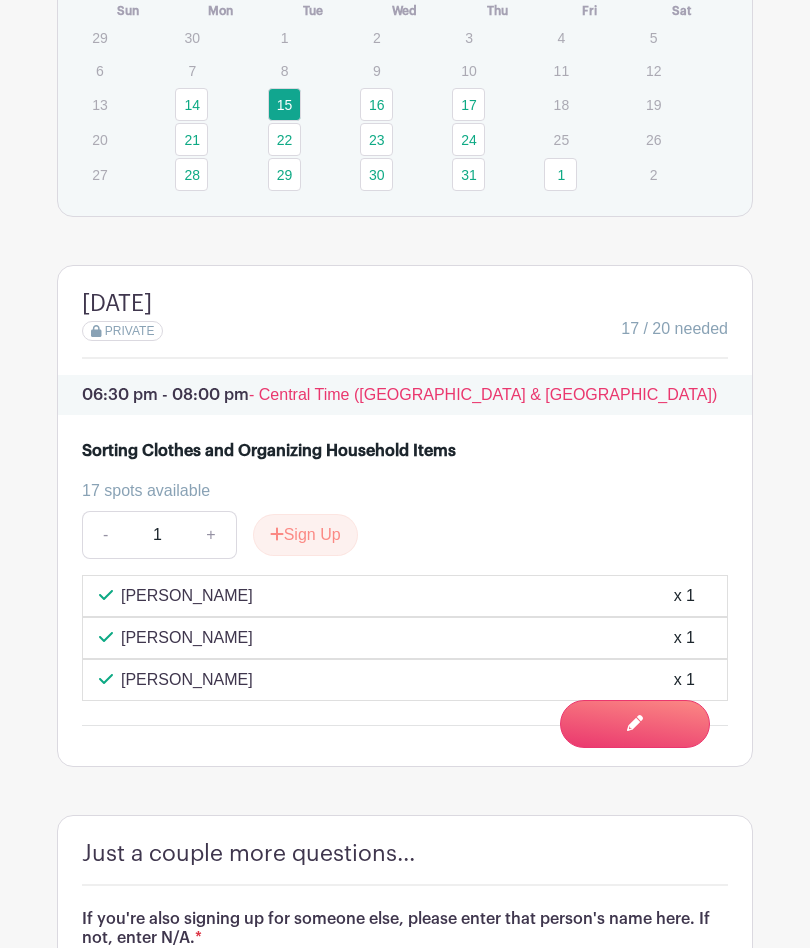 click on "16" at bounding box center [376, 104] 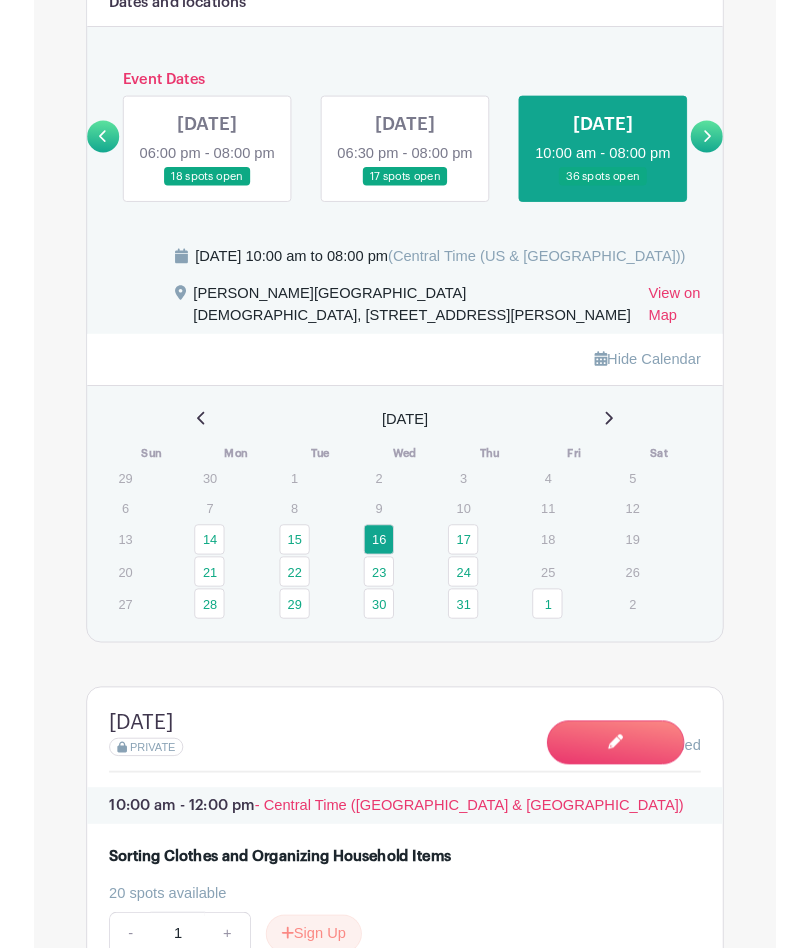 scroll, scrollTop: 1292, scrollLeft: 0, axis: vertical 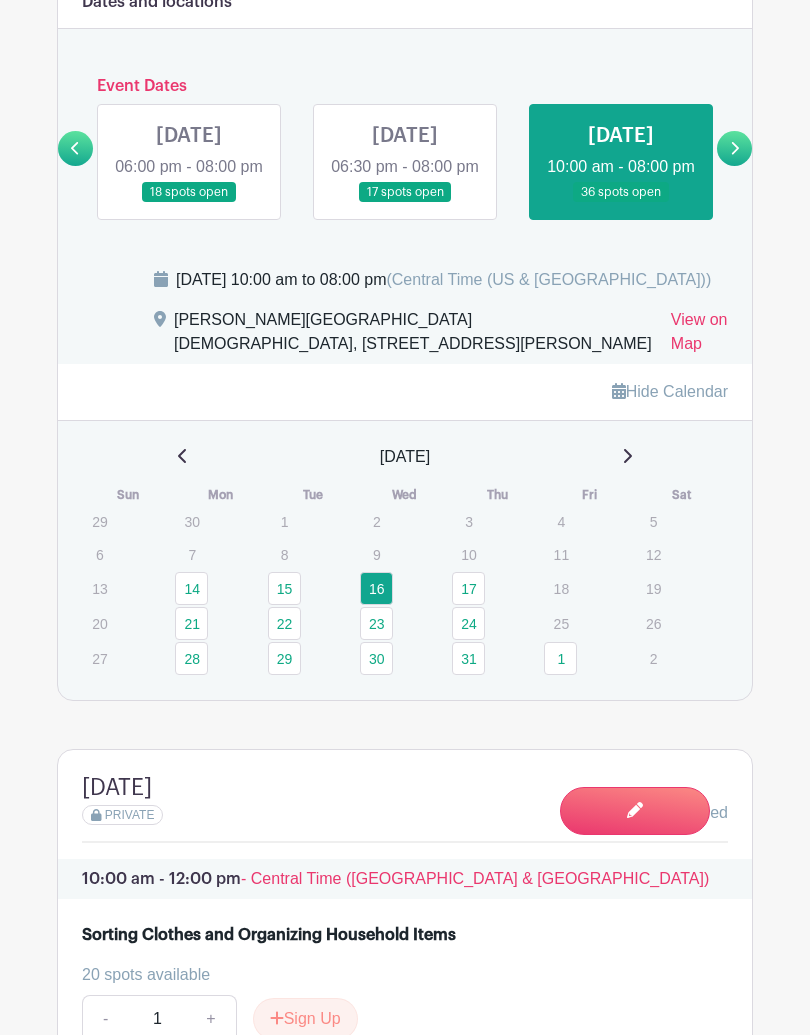 click on "17" at bounding box center (468, 588) 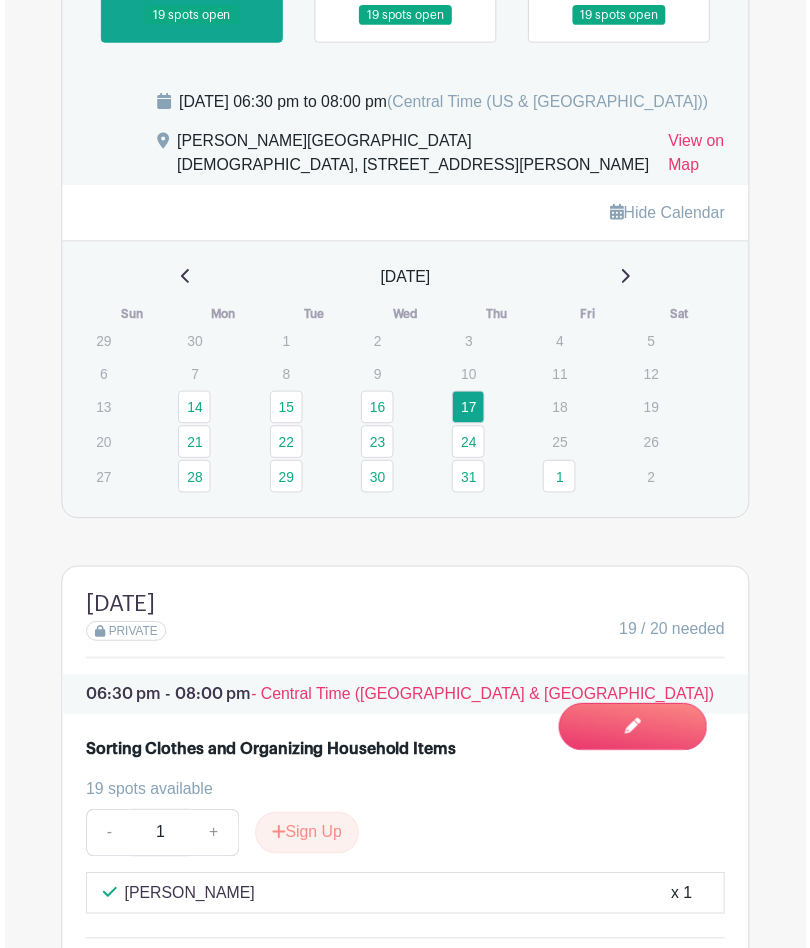 scroll, scrollTop: 1480, scrollLeft: 0, axis: vertical 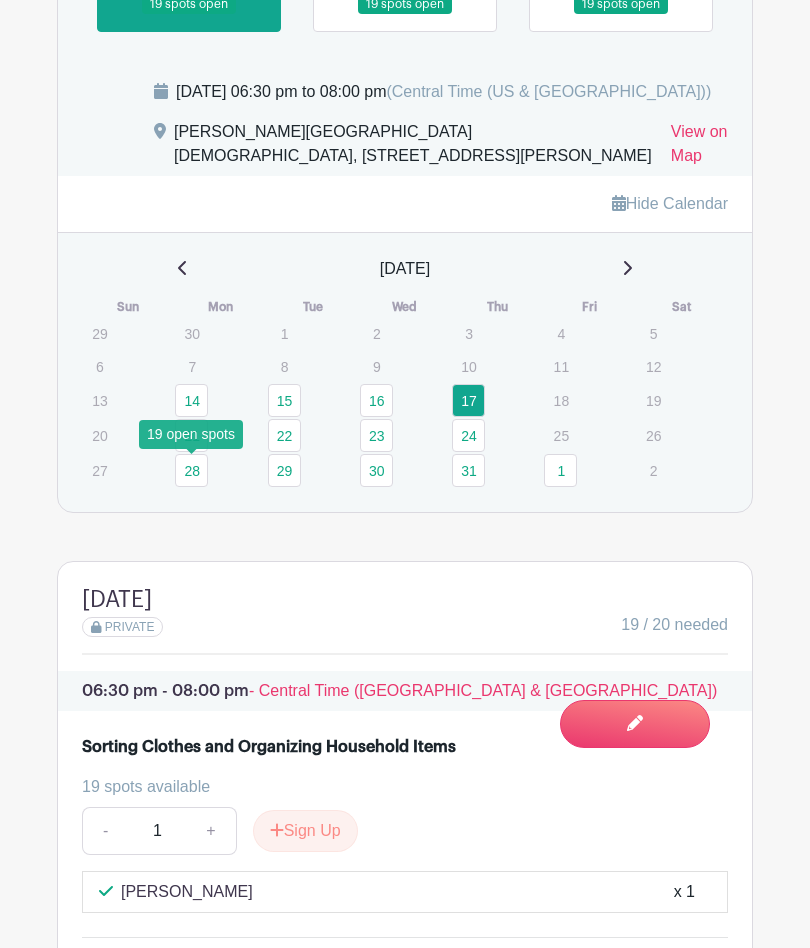 click on "21" at bounding box center [191, 435] 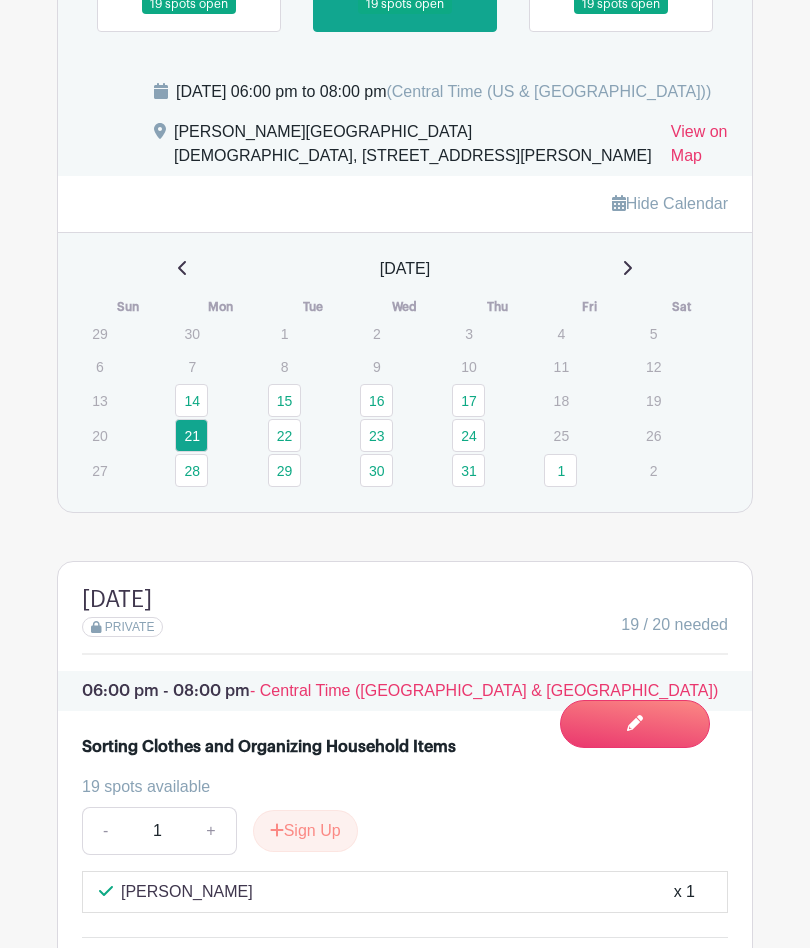 click on "18" at bounding box center (560, 400) 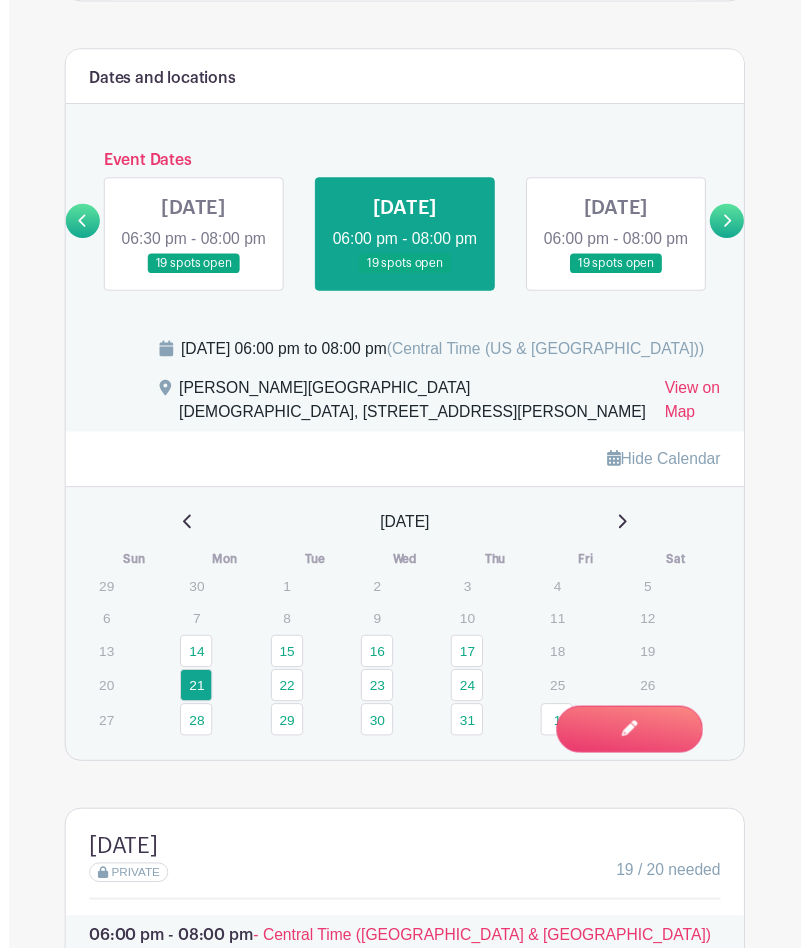 scroll, scrollTop: 1237, scrollLeft: 0, axis: vertical 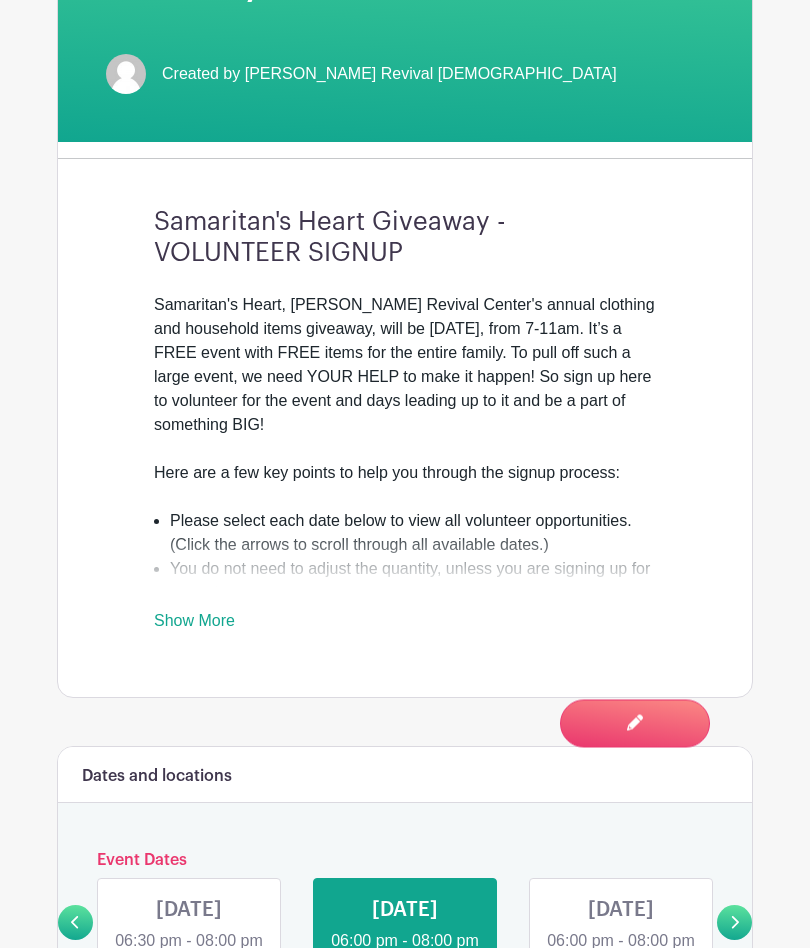 click on "Show More" at bounding box center [194, 625] 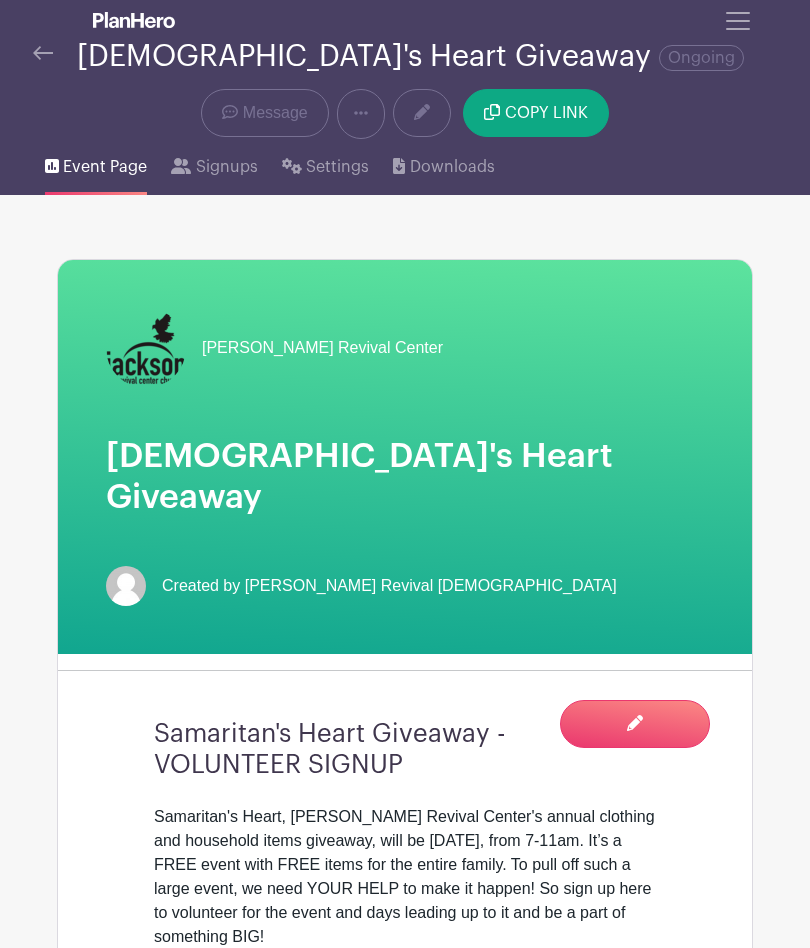 scroll, scrollTop: 0, scrollLeft: 0, axis: both 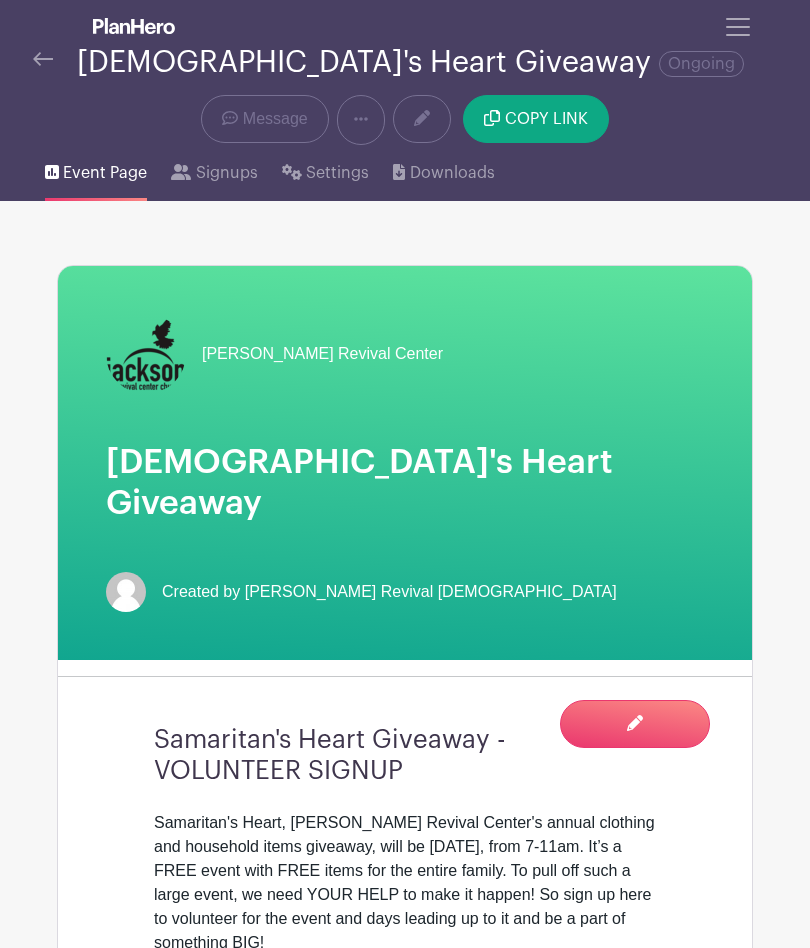click on "Signups" at bounding box center [227, 173] 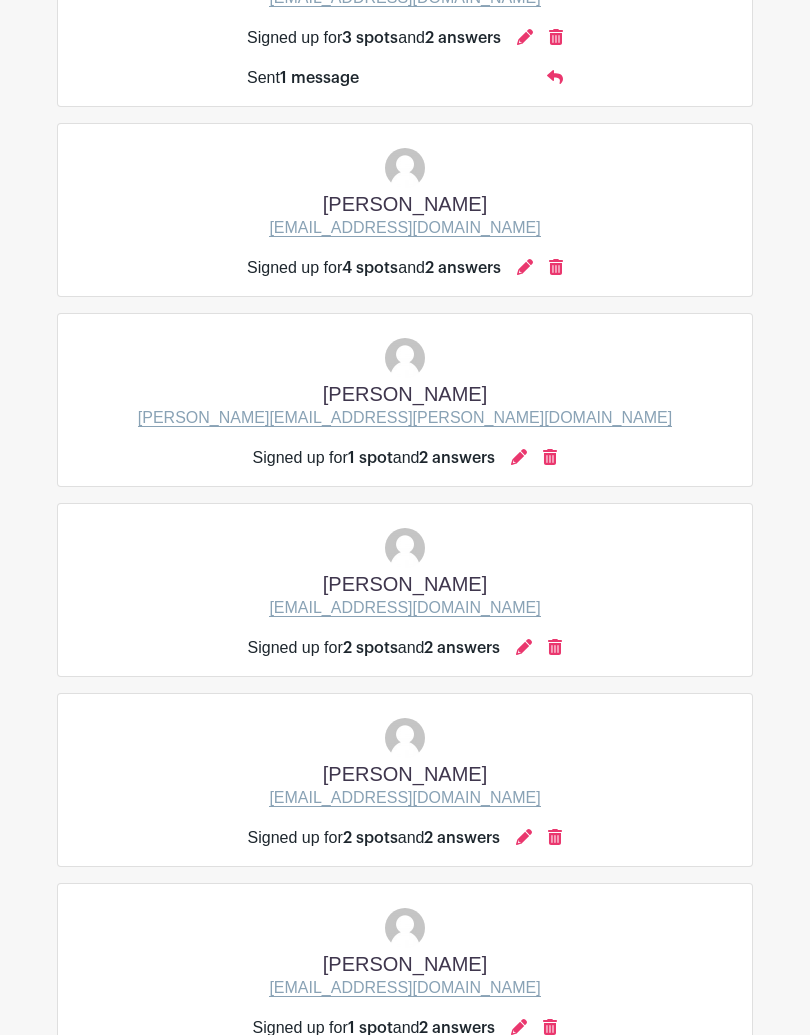 scroll, scrollTop: 1213, scrollLeft: 0, axis: vertical 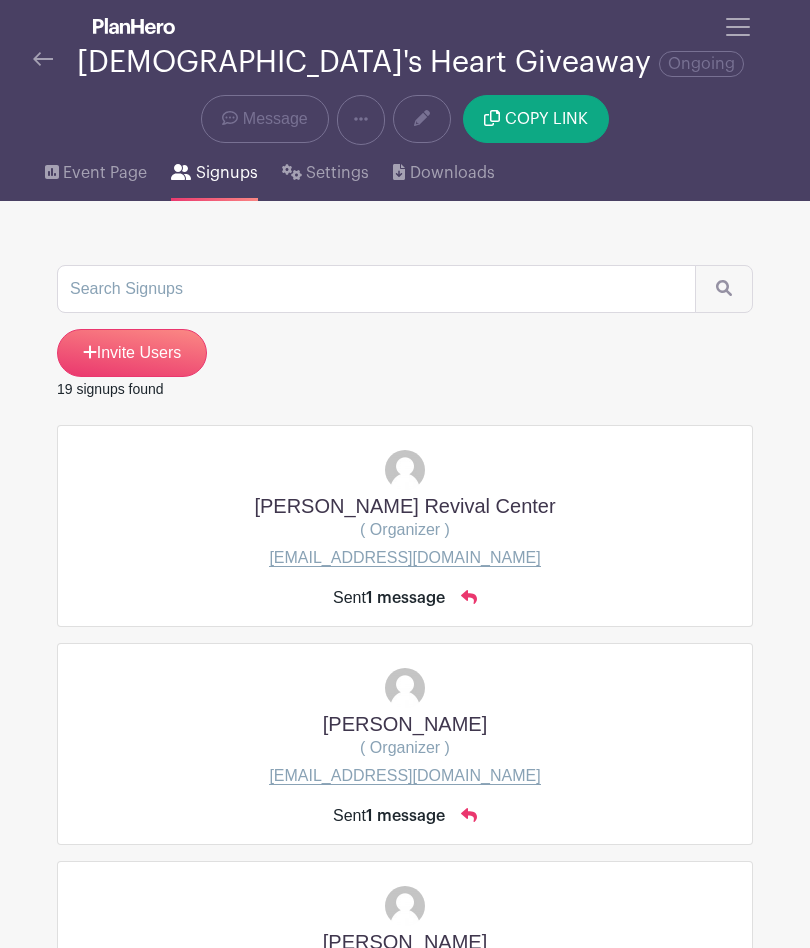 click on "Event Page" at bounding box center (105, 173) 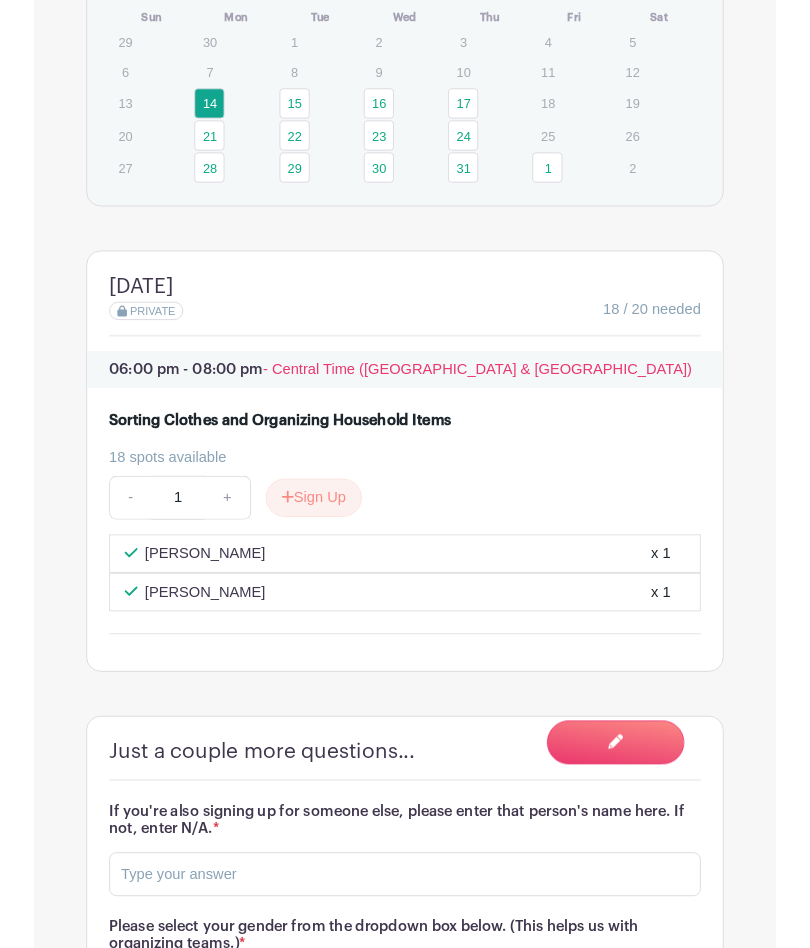 scroll, scrollTop: 1855, scrollLeft: 0, axis: vertical 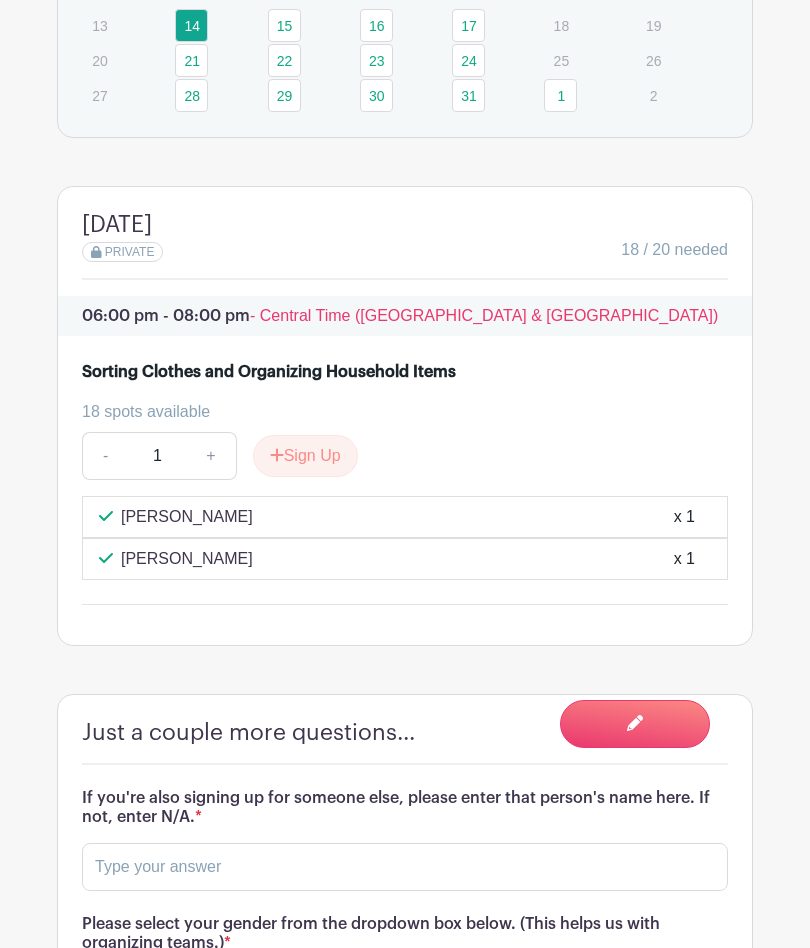 click on "x 1" at bounding box center (684, 517) 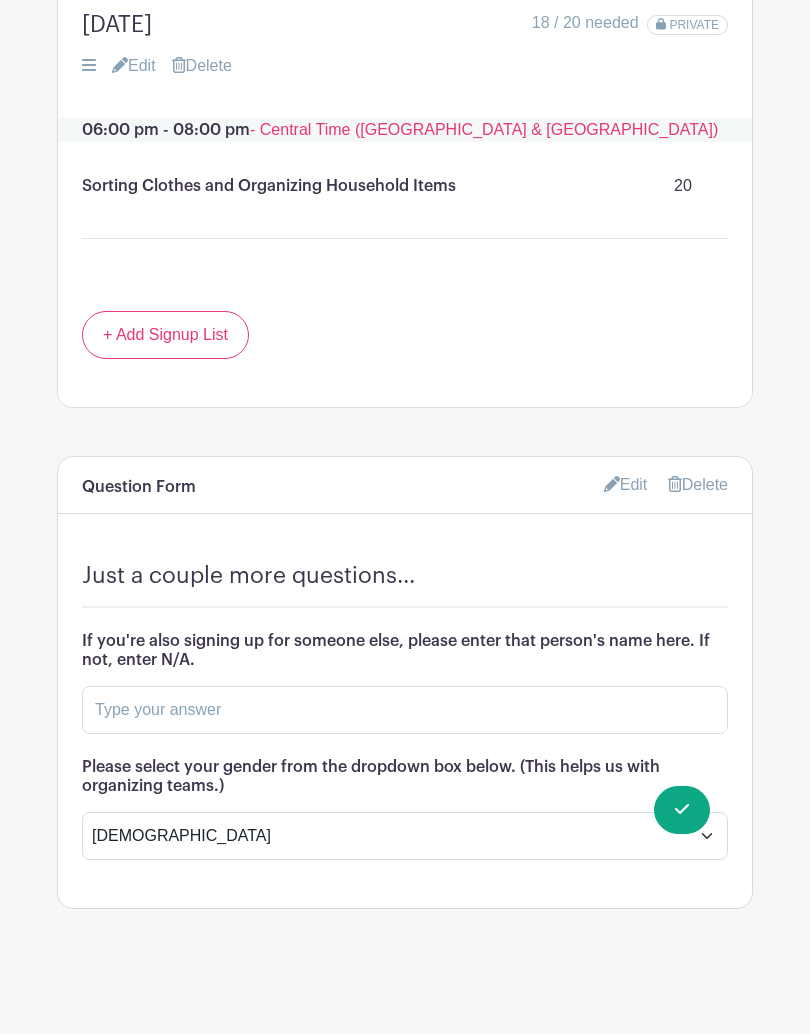 scroll, scrollTop: 2186, scrollLeft: 0, axis: vertical 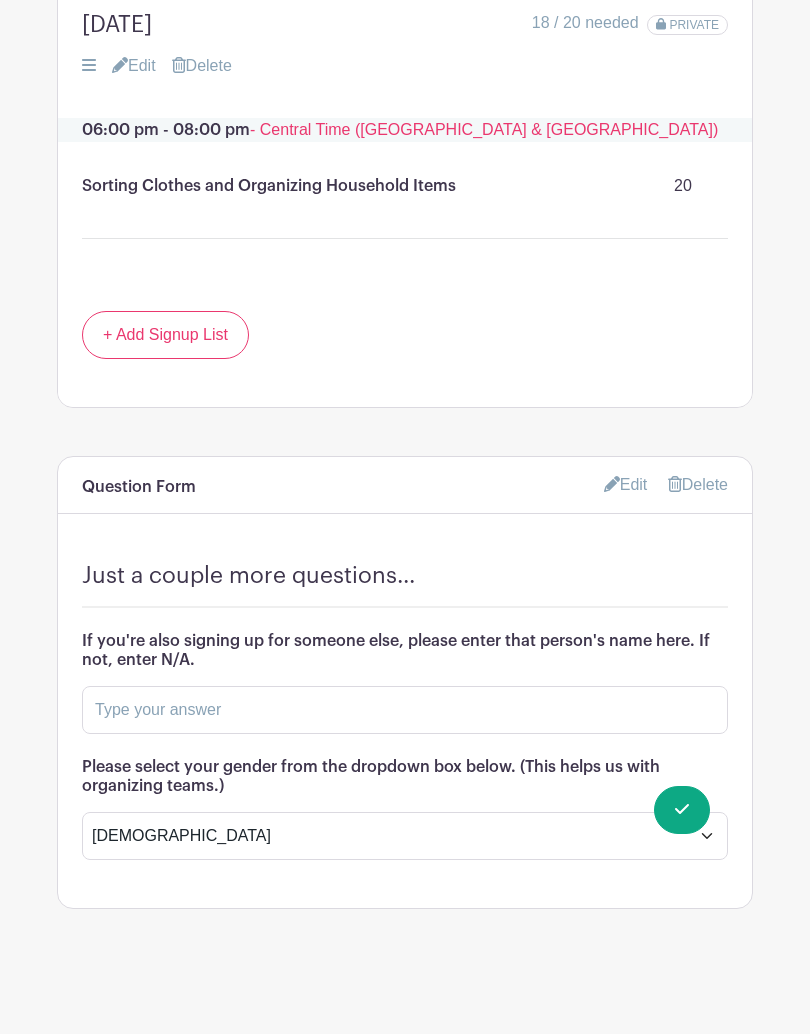 click on "Switch to Signup Mode" at bounding box center (0, 0) 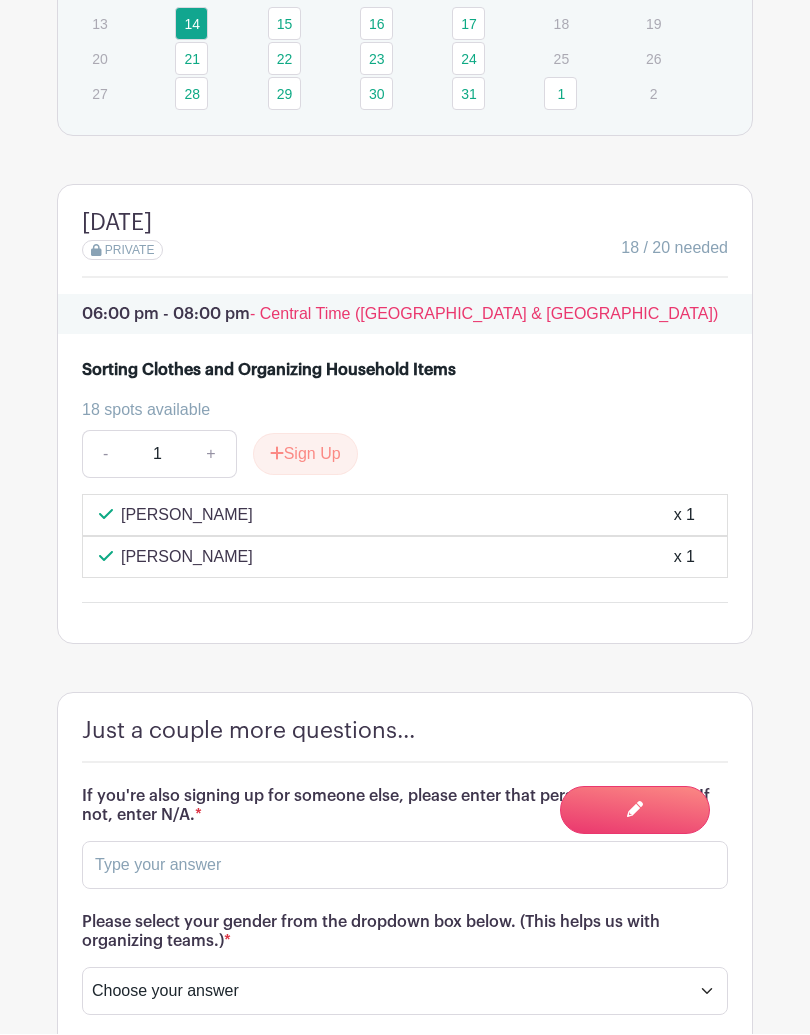 scroll, scrollTop: 1856, scrollLeft: 0, axis: vertical 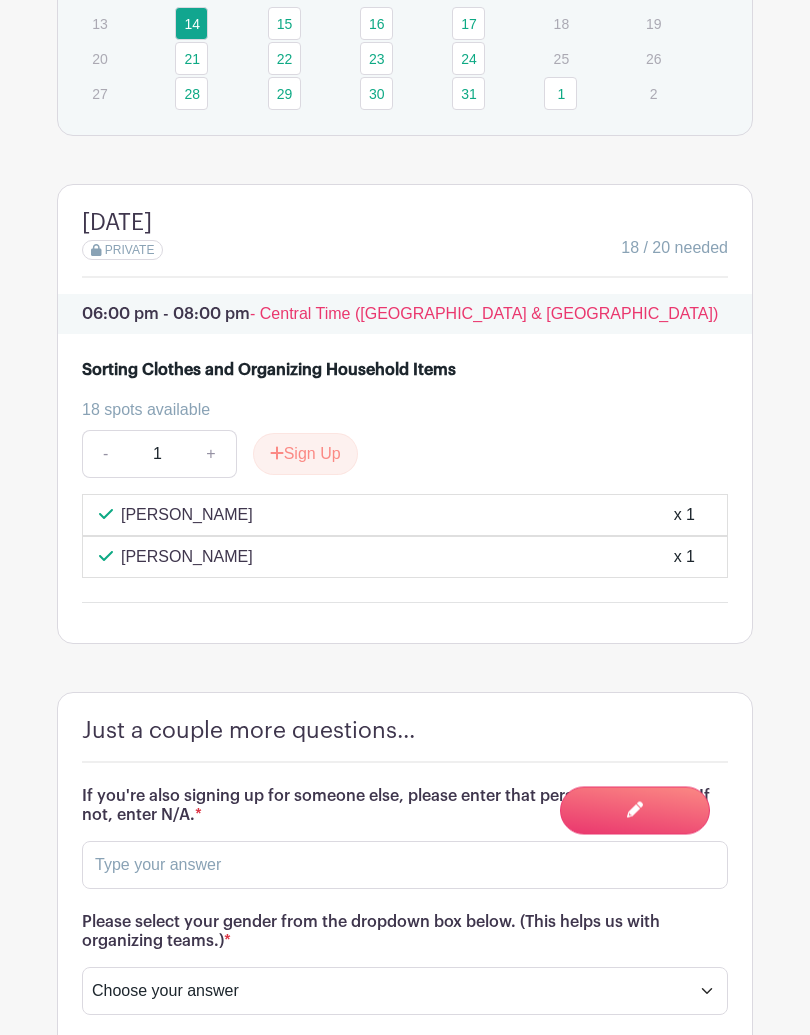 click on "[PERSON_NAME]
x 1" at bounding box center [405, 516] 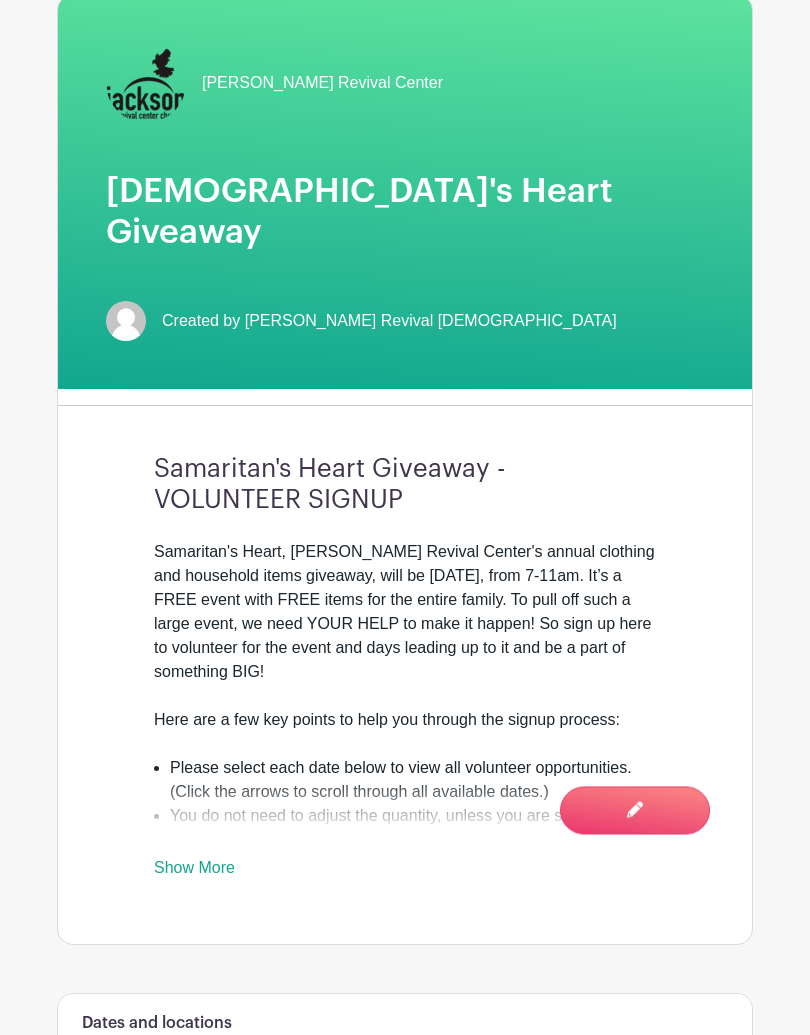 click on "Show More" at bounding box center (194, 872) 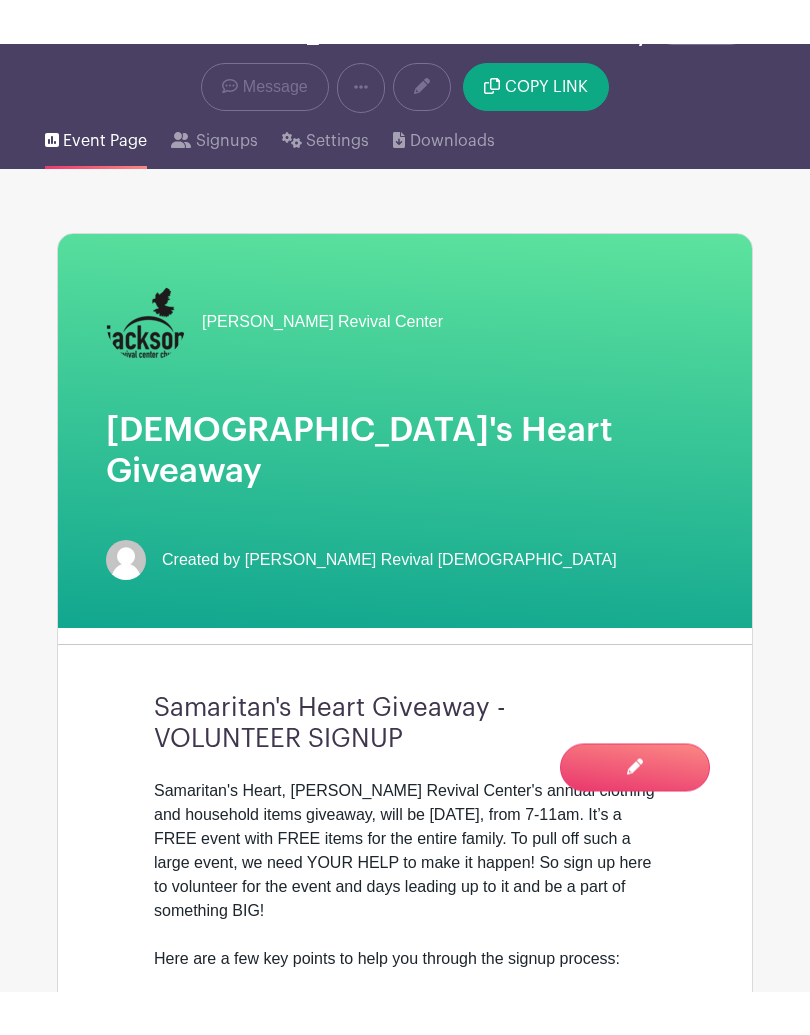scroll, scrollTop: 0, scrollLeft: 0, axis: both 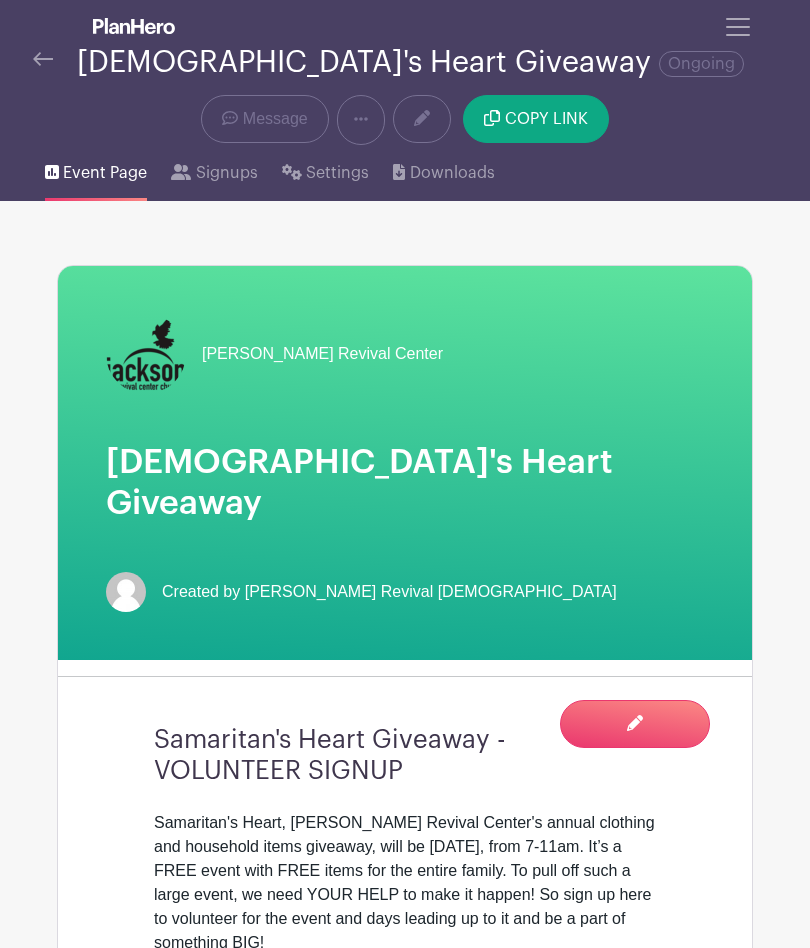 click at bounding box center (43, 59) 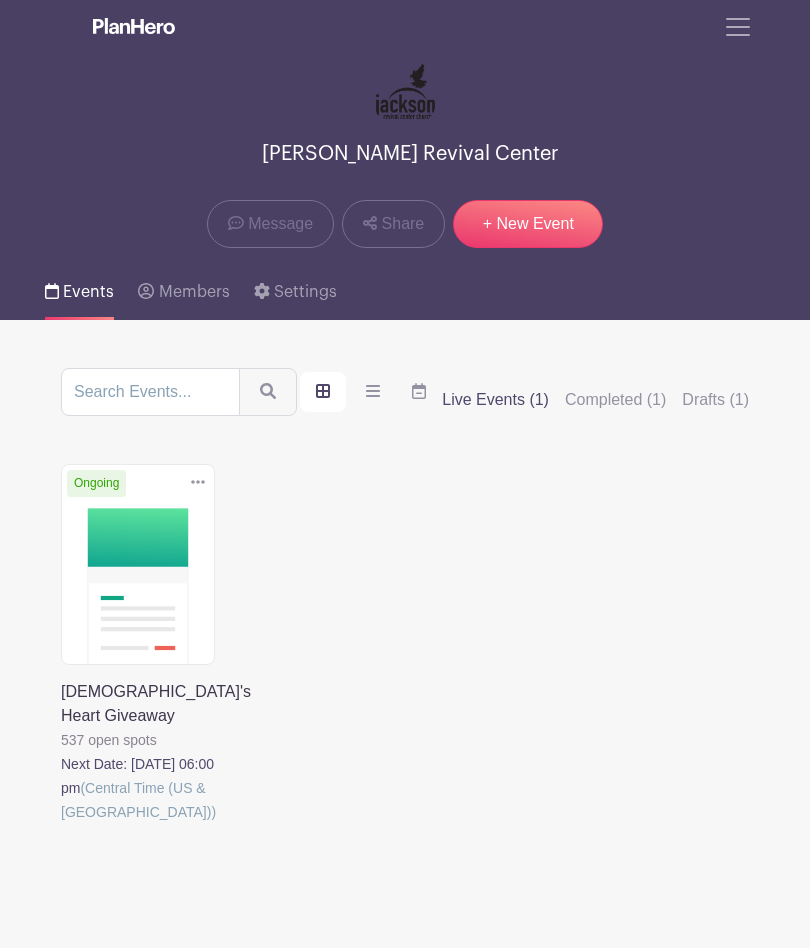click at bounding box center [323, 392] 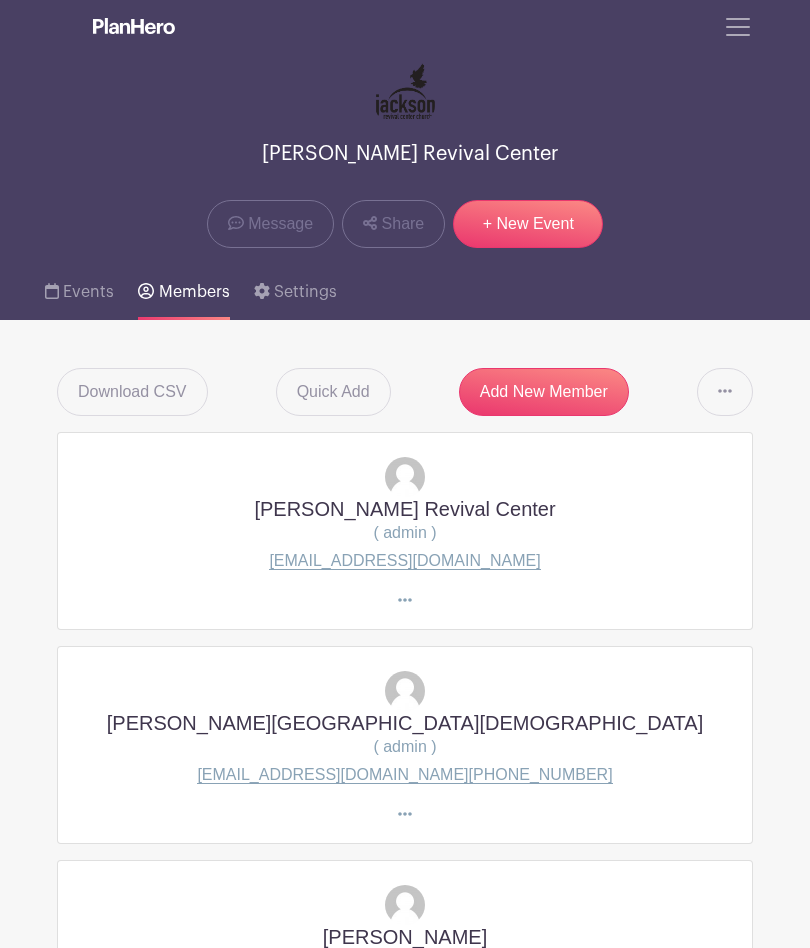 click on "Events" at bounding box center (88, 292) 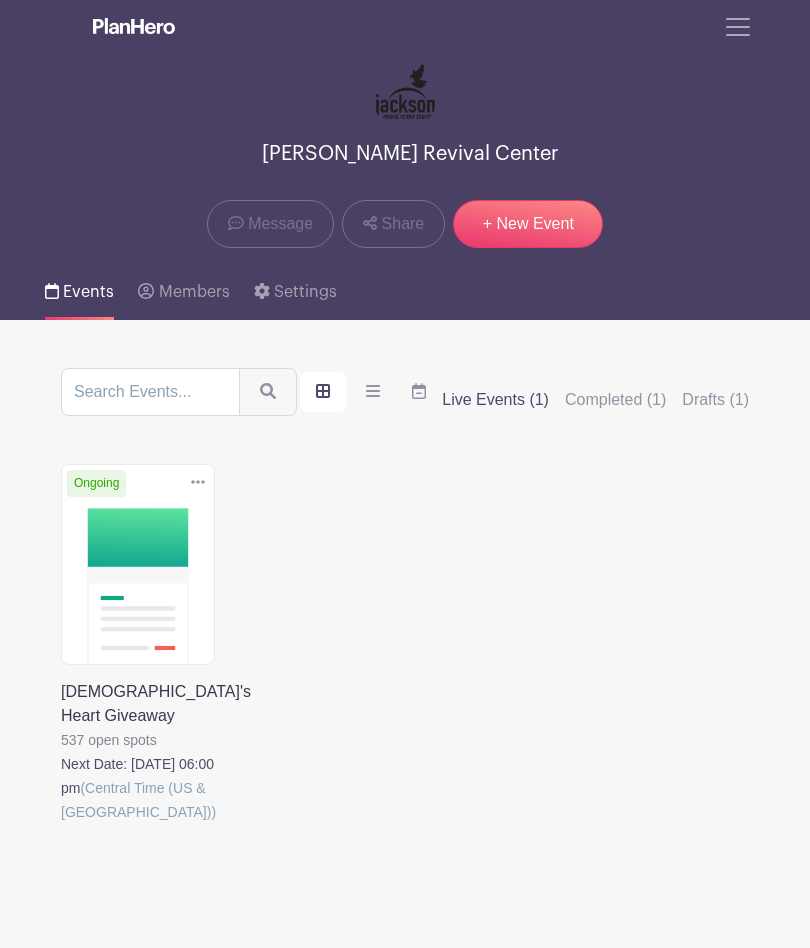 click at bounding box center [61, 824] 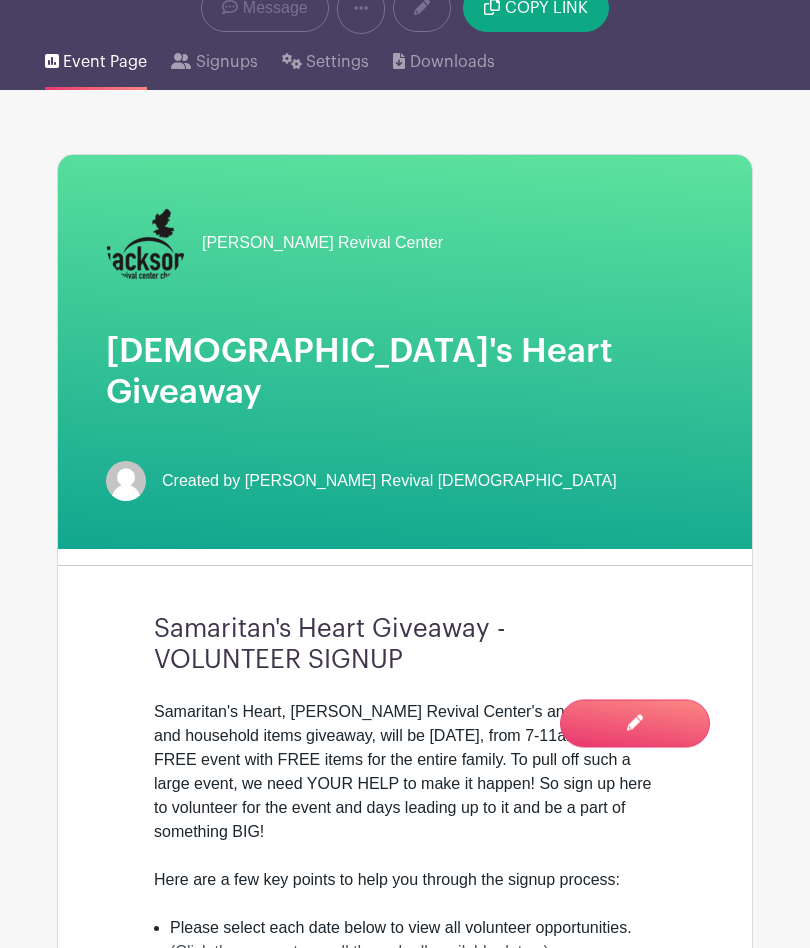 scroll, scrollTop: 0, scrollLeft: 0, axis: both 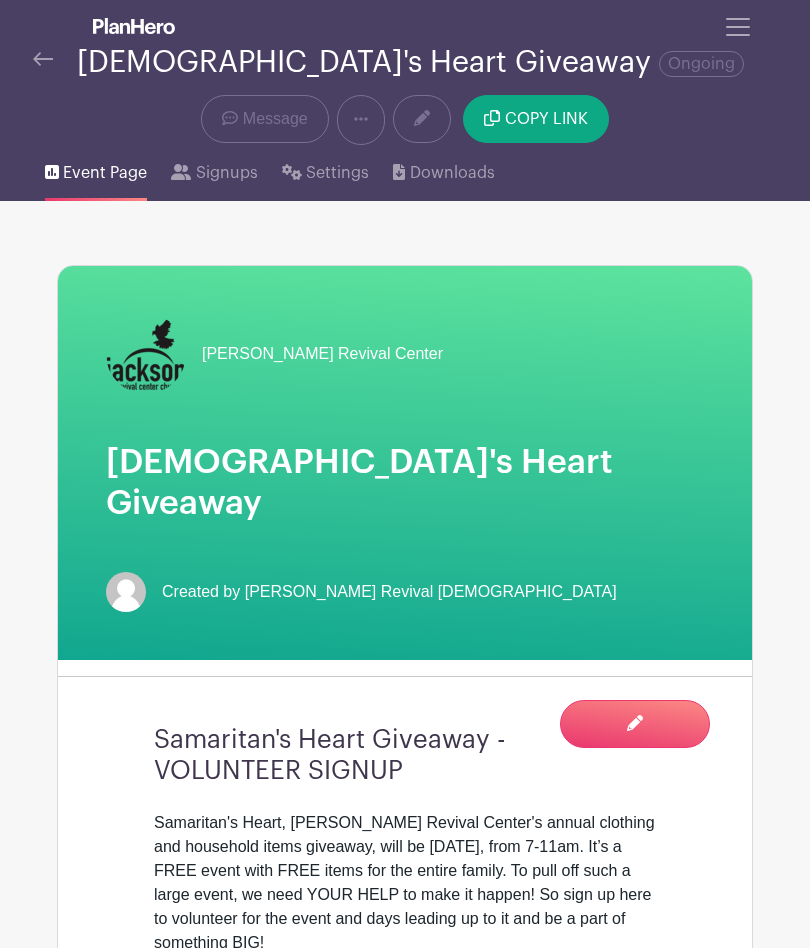 click on "Message" at bounding box center (275, 119) 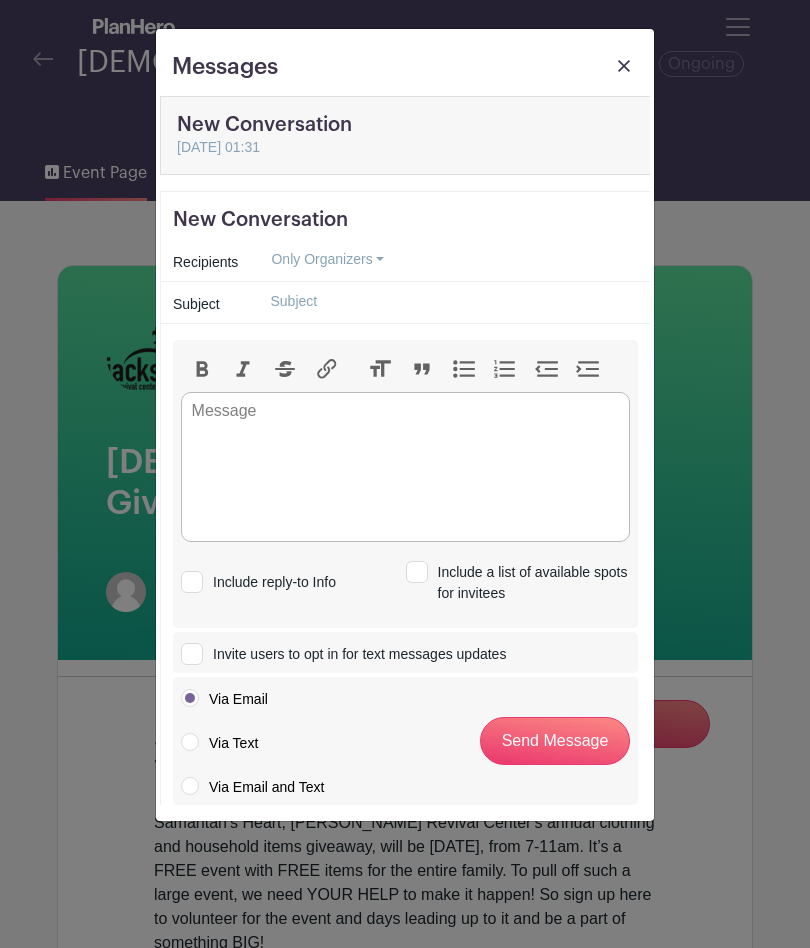 click on "Only Organizers" at bounding box center (327, 259) 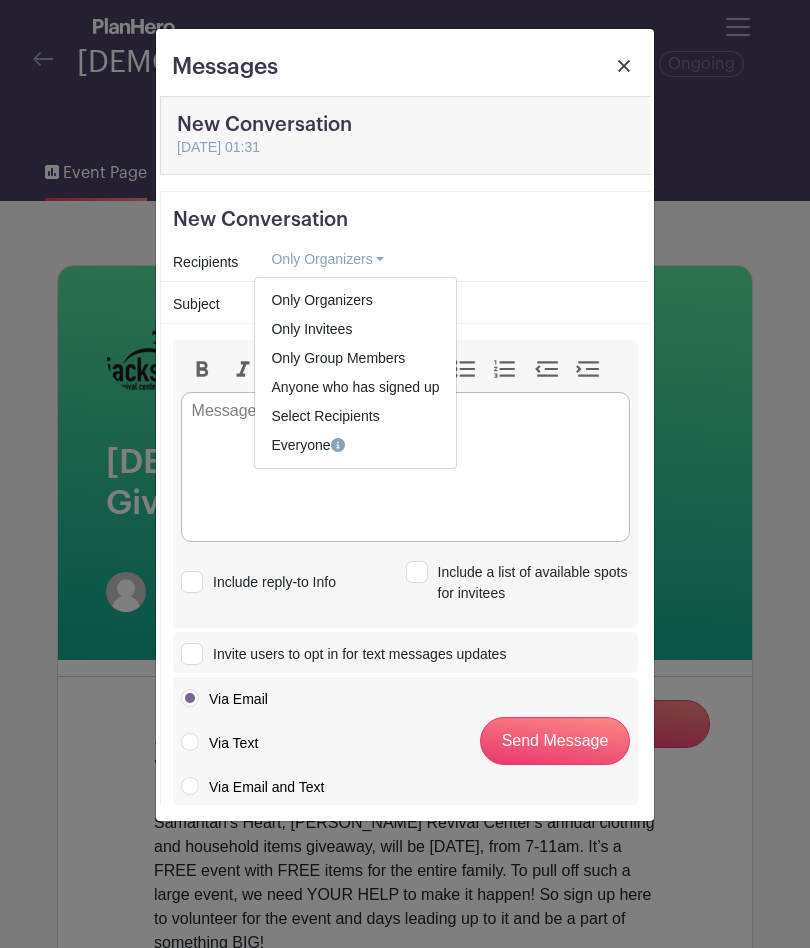 click on "Select Recipients" at bounding box center (325, 416) 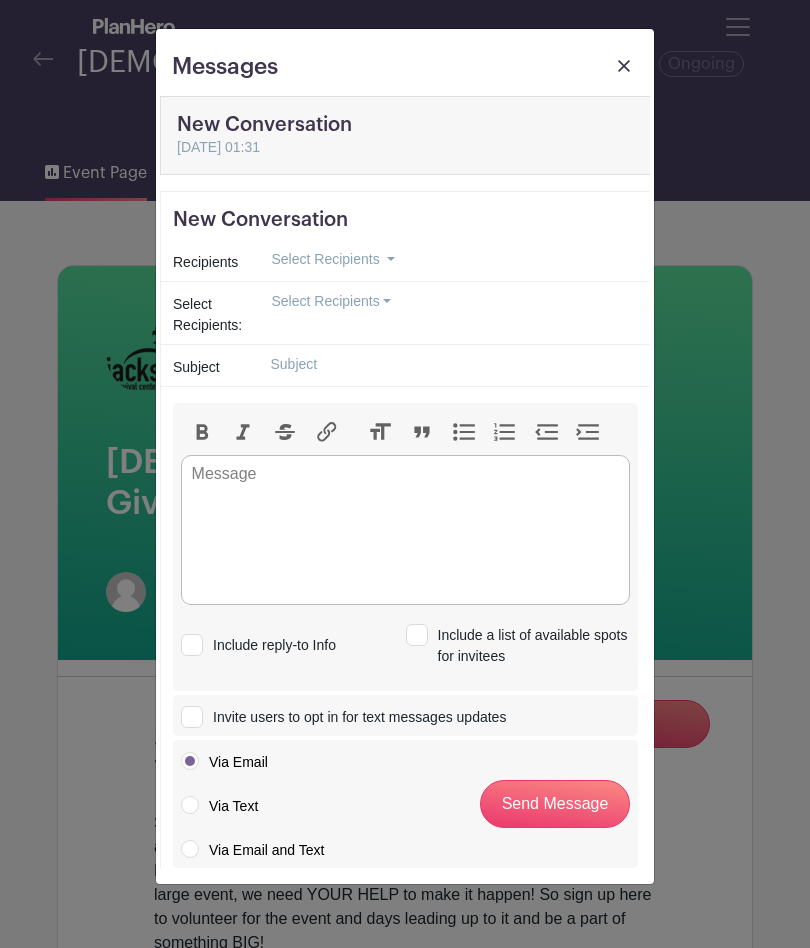 click on "Select Recipients" at bounding box center (331, 301) 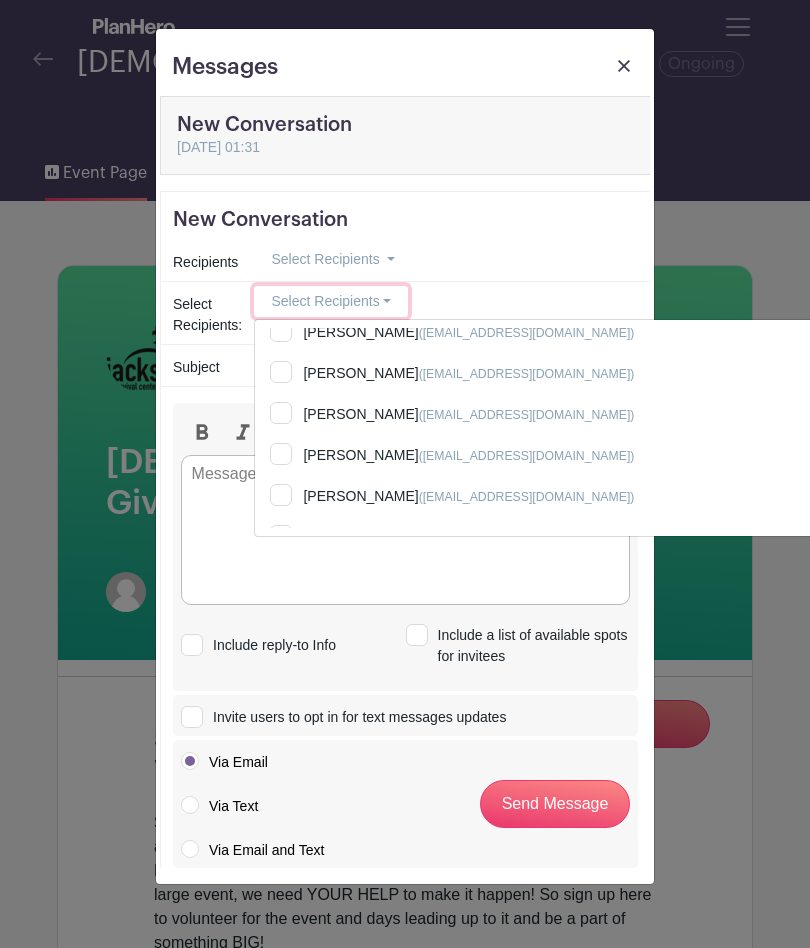 scroll, scrollTop: 310, scrollLeft: 0, axis: vertical 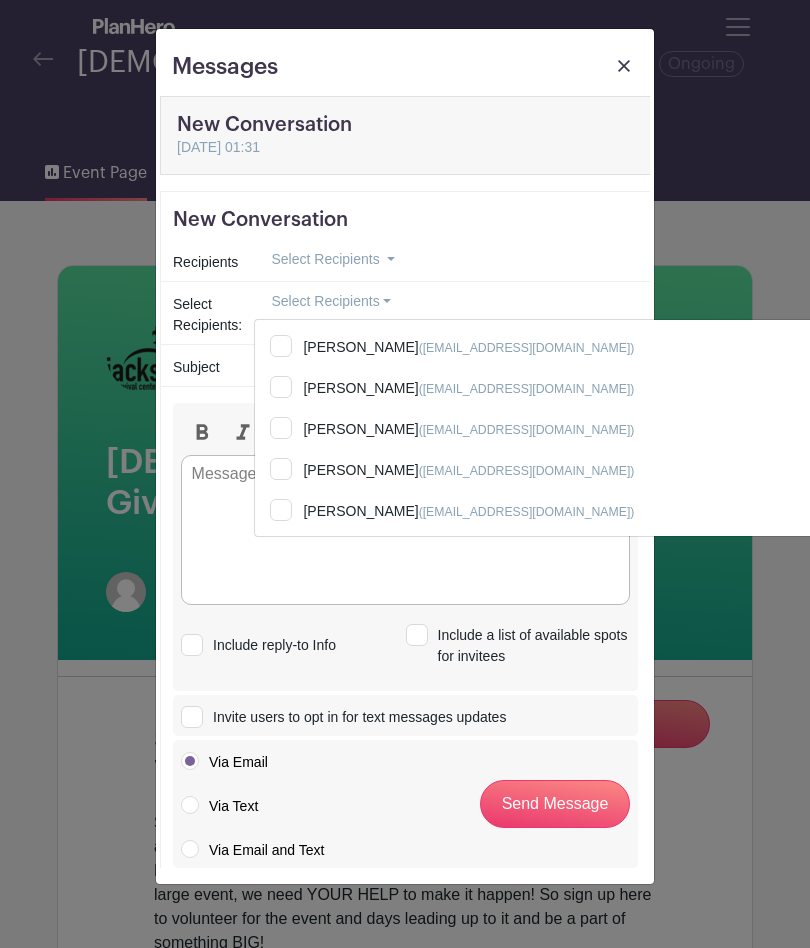 click on "[PERSON_NAME]
([EMAIL_ADDRESS][DOMAIN_NAME])" at bounding box center [607, 392] 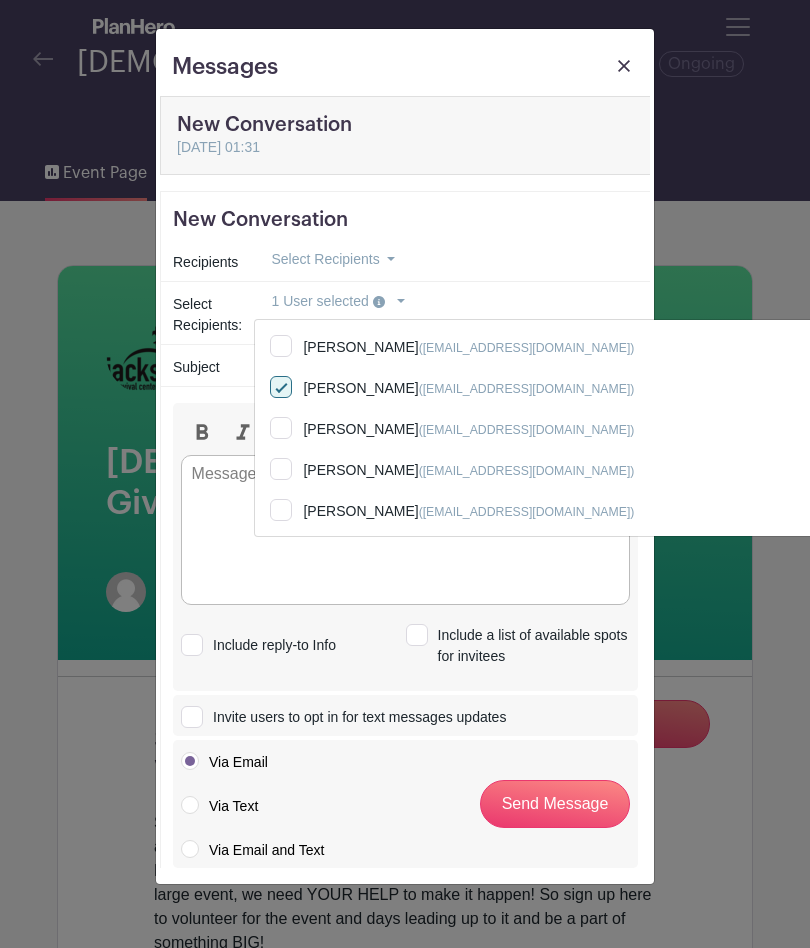 click on "[PERSON_NAME]
([EMAIL_ADDRESS][DOMAIN_NAME])" at bounding box center (607, 351) 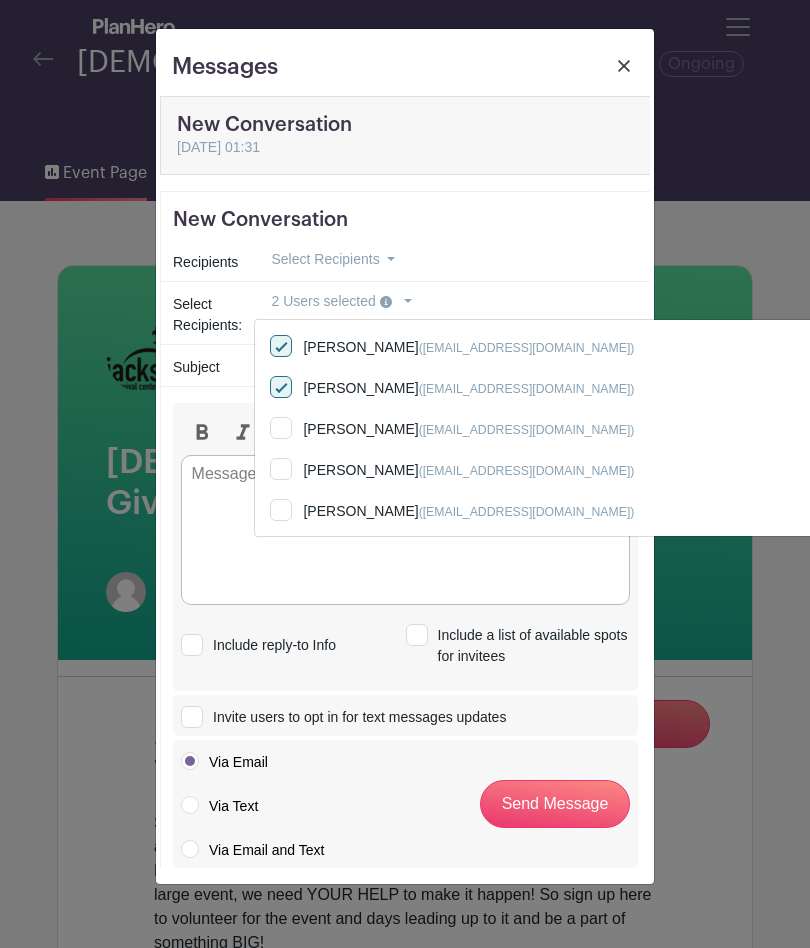 click on "New Conversation
Recipients
Select Recipients
Only Organizers
Only Invitees
Only Group Members
Anyone who has signed up
Select Recipients
Everyone" at bounding box center [405, 276] 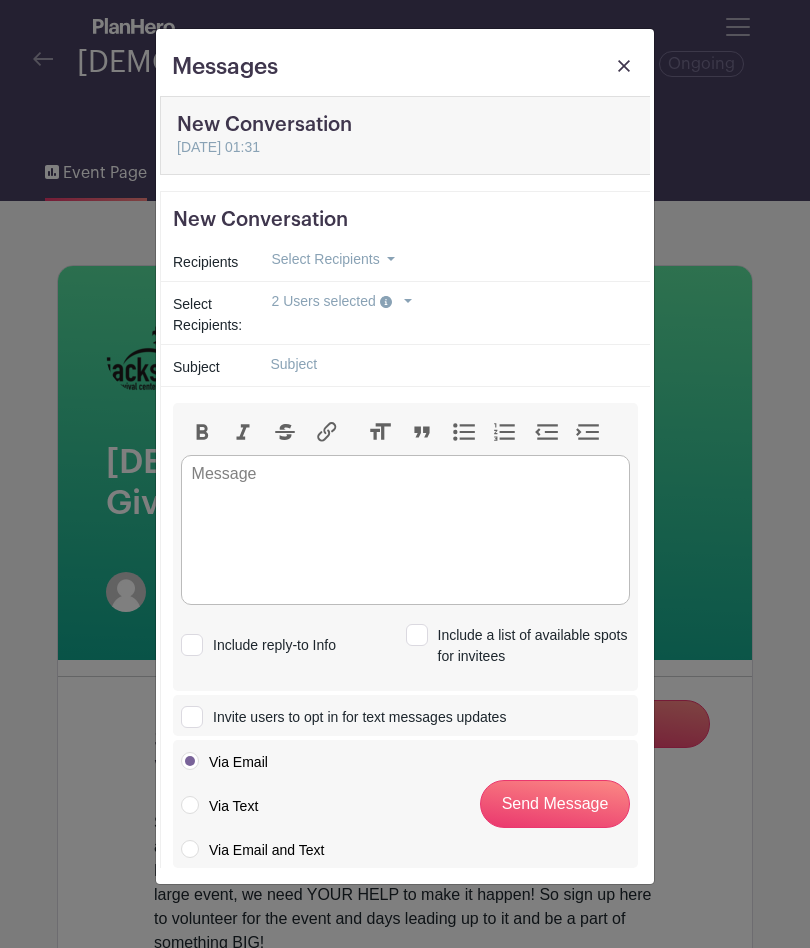 click on "2 Users selected" at bounding box center [341, 301] 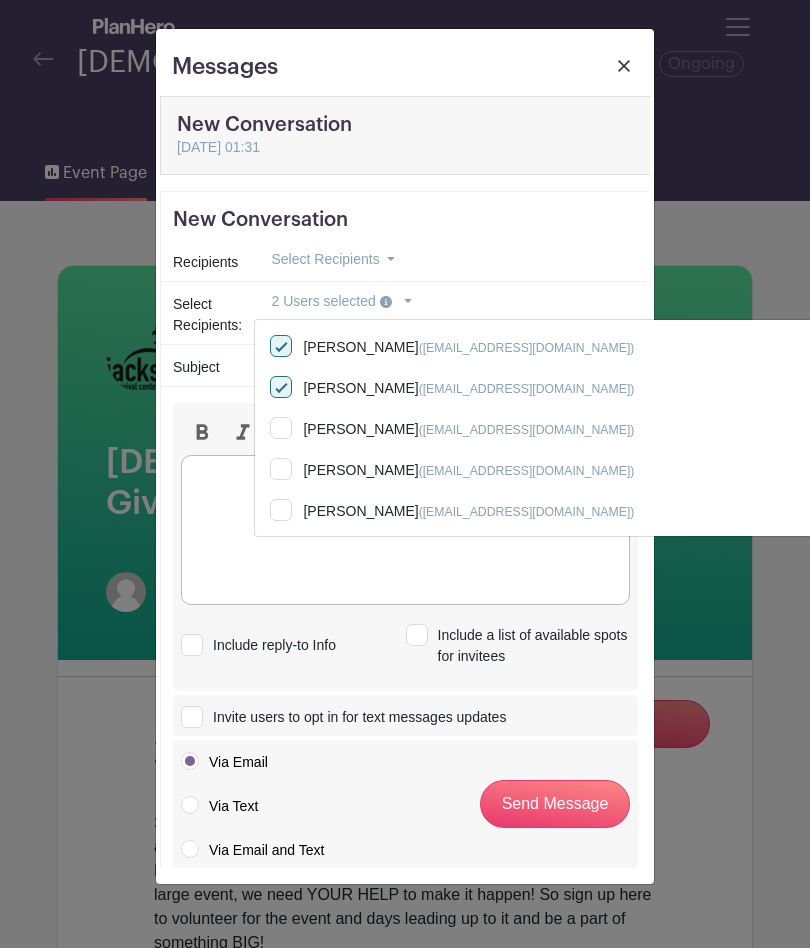 click at bounding box center [405, 530] 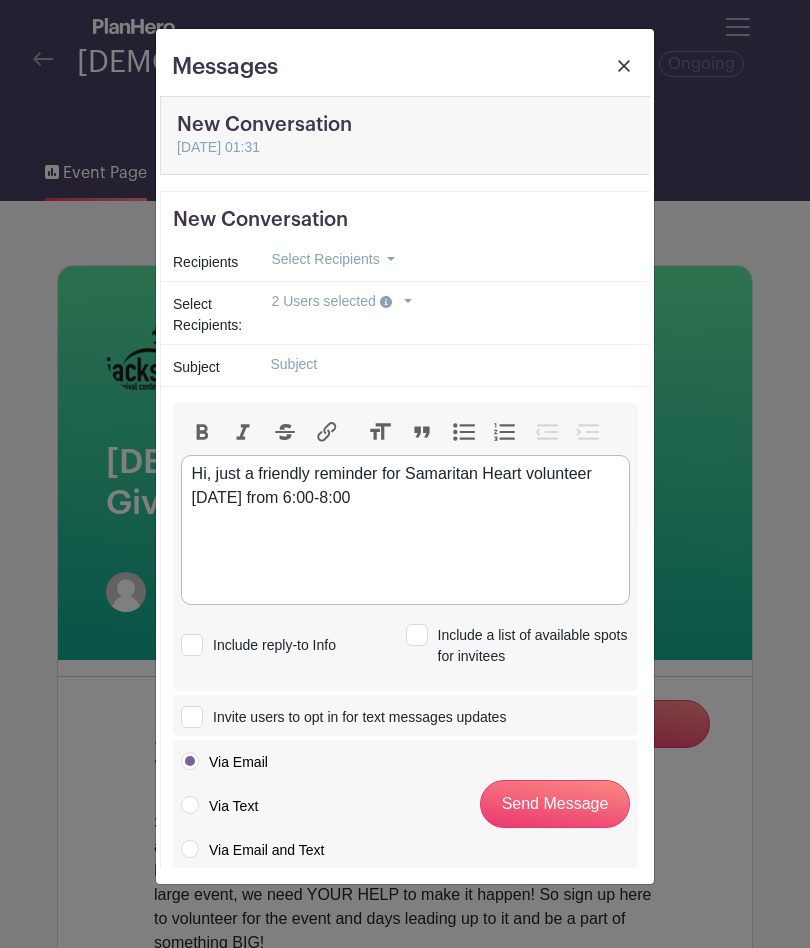 click on "Hi, just a friendly reminder for Samaritan Heart volunteer [DATE] from 6:00-8:00" at bounding box center [406, 486] 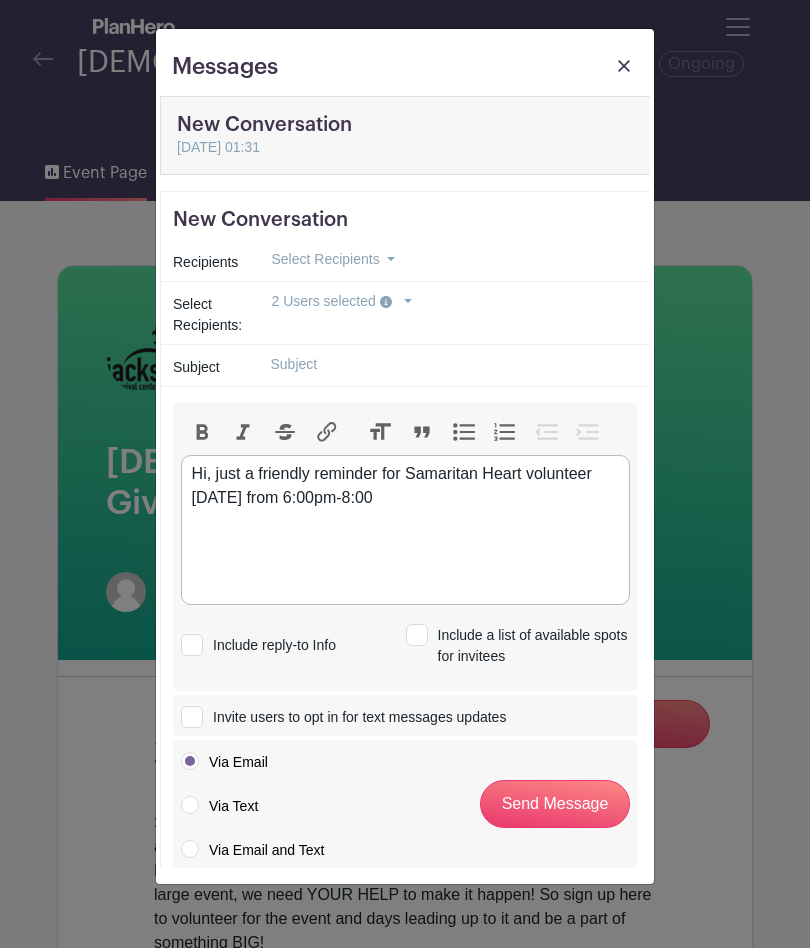click on "Hi, just a friendly reminder for Samaritan Heart volunteer [DATE] from 6:00pm-8:00" at bounding box center [406, 486] 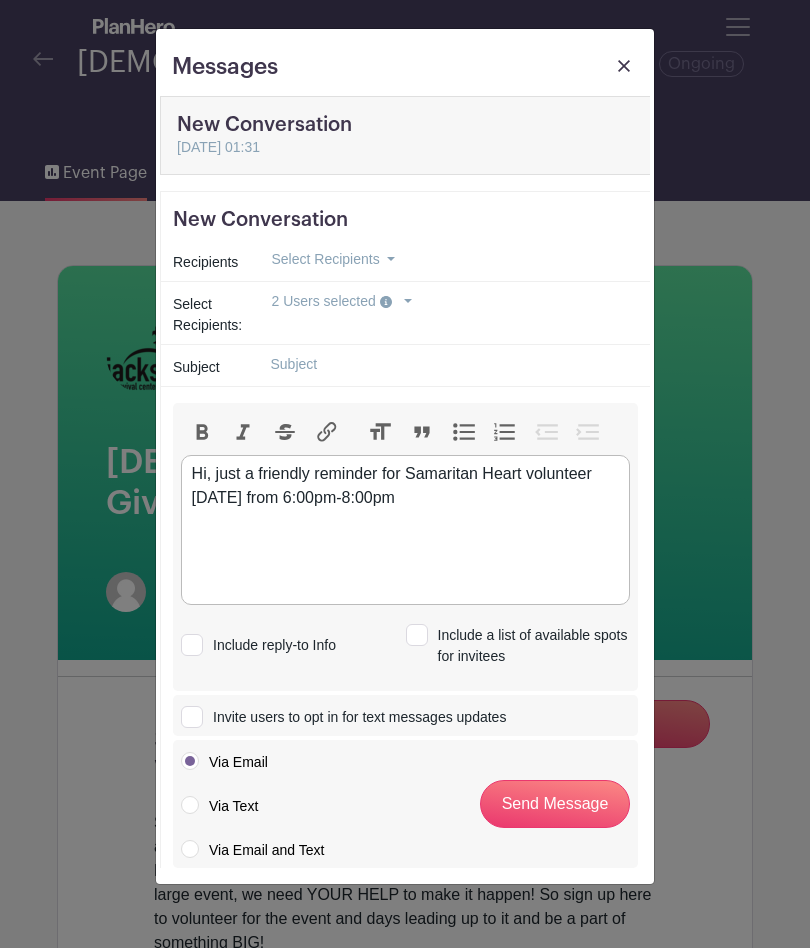 click on "Hi, just a friendly reminder for Samaritan Heart volunteer [DATE] from 6:00pm-8:00pm" at bounding box center (406, 486) 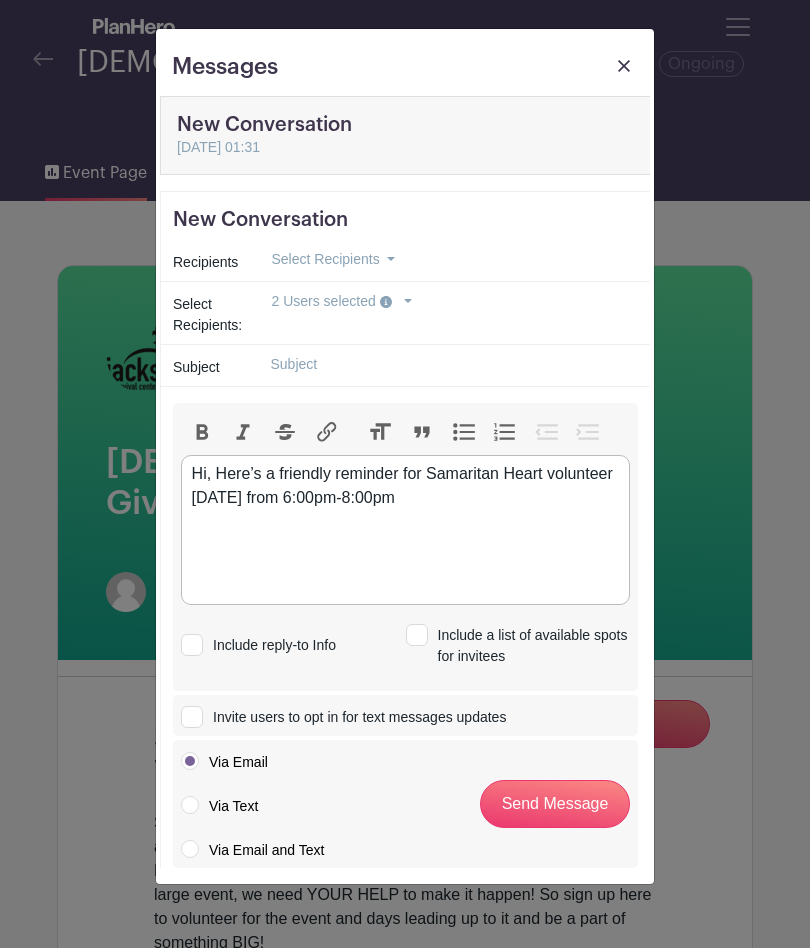 click on "Hi, Here’s a friendly reminder for Samaritan Heart volunteer [DATE] from 6:00pm-8:00pm" at bounding box center [405, 530] 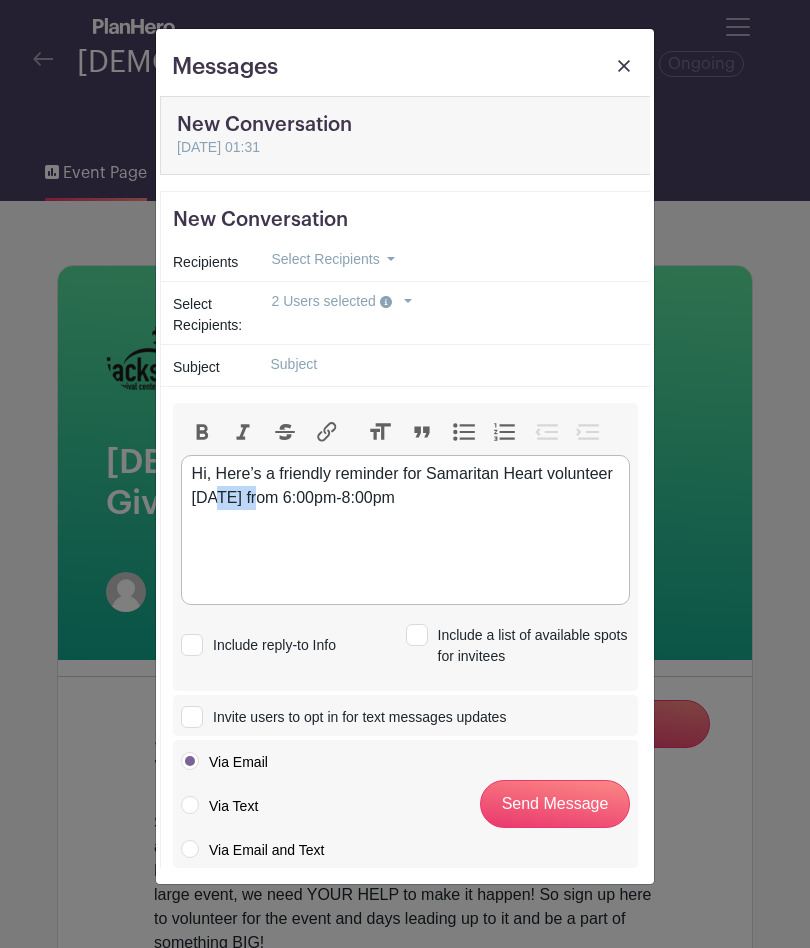 click on "Hi, Here’s a friendly reminder for Samaritan Heart volunteer [DATE] from 6:00pm-8:00pm" at bounding box center (406, 486) 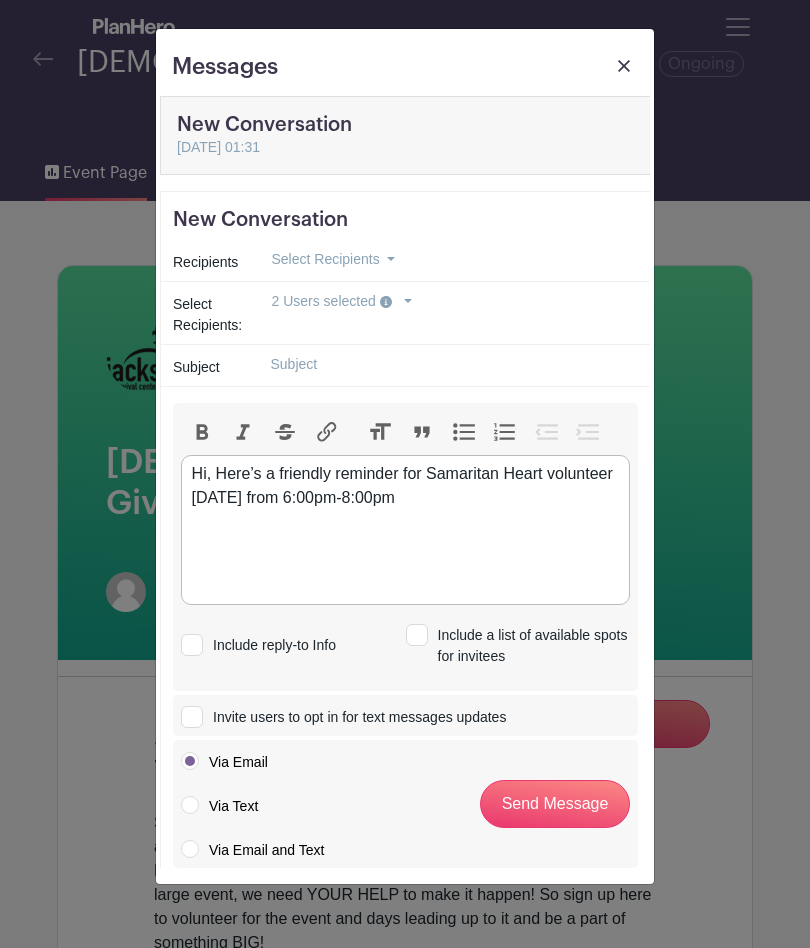 click on "Hi, Here’s a friendly reminder for Samaritan Heart volunteer [DATE] from 6:00pm-8:00pm" at bounding box center [406, 486] 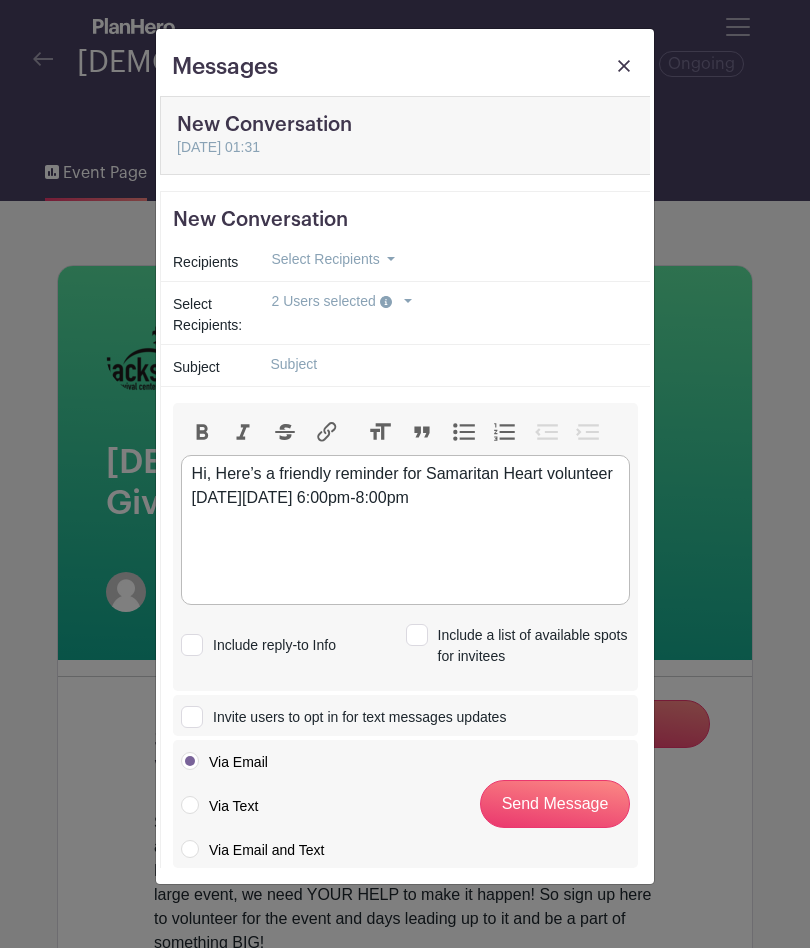 click on "Hi, Here’s a friendly reminder for Samaritan Heart volunteer [DATE][DATE] 6:00pm-8:00pm" at bounding box center (406, 486) 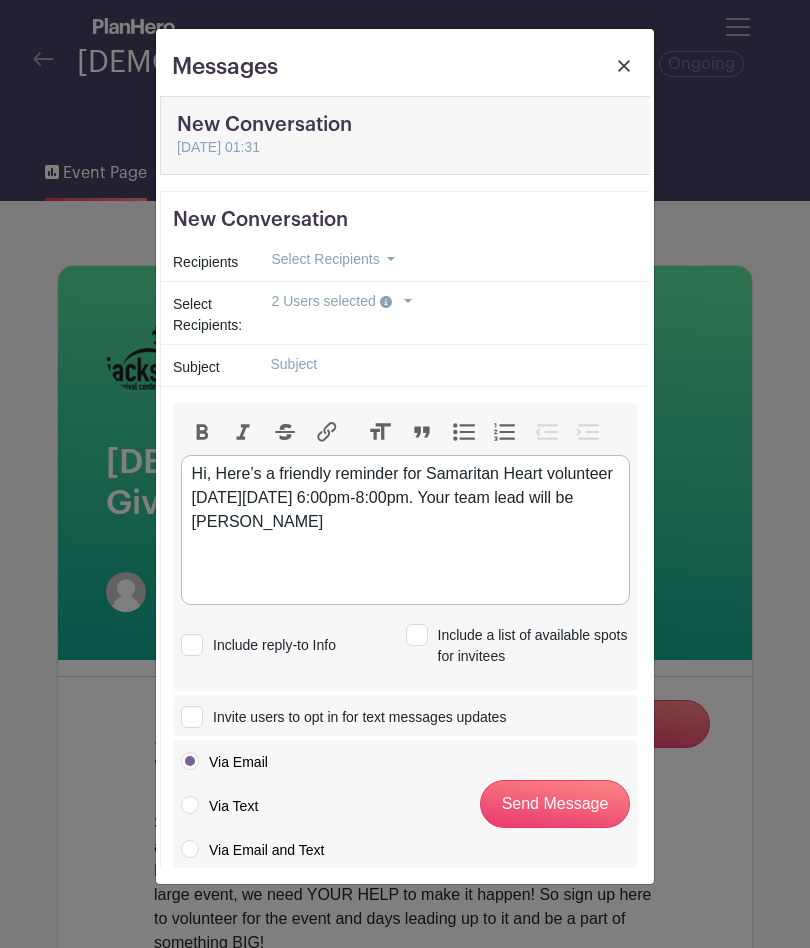 type on "<div>Hi, Here’s a friendly reminder for Samaritan Heart volunteer [DATE][DATE] 6:00pm-8:00pm. Your team lead will be [PERSON_NAME]</div>" 